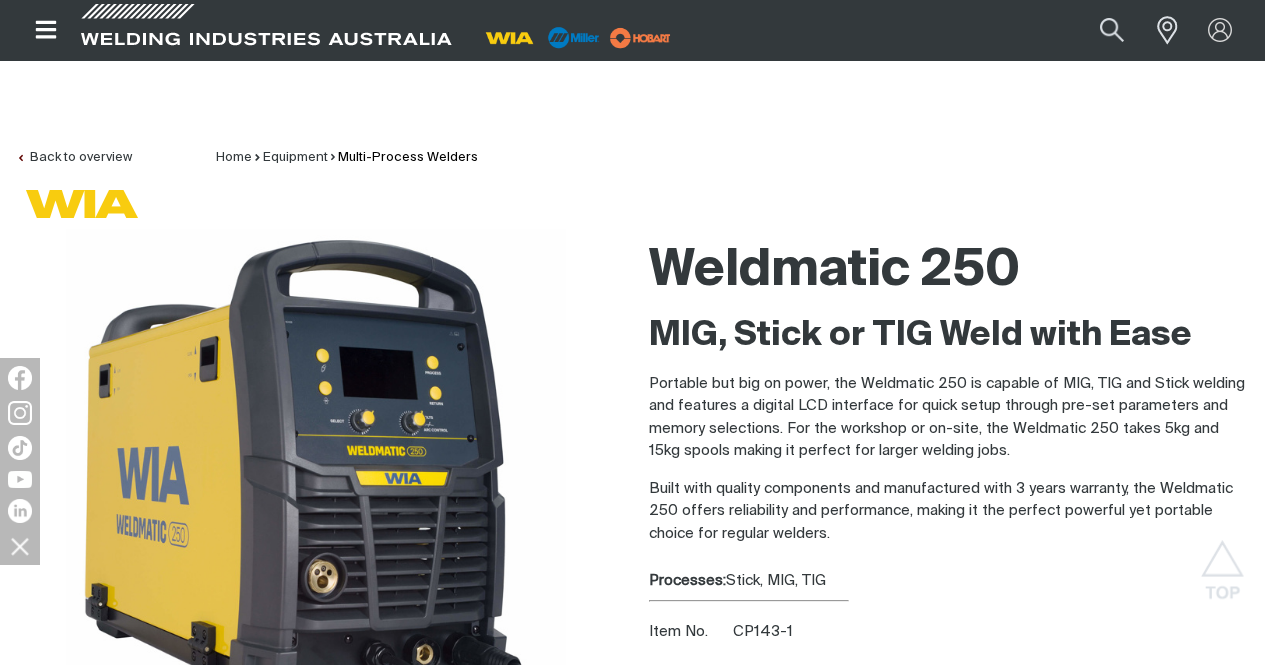 scroll, scrollTop: 4500, scrollLeft: 0, axis: vertical 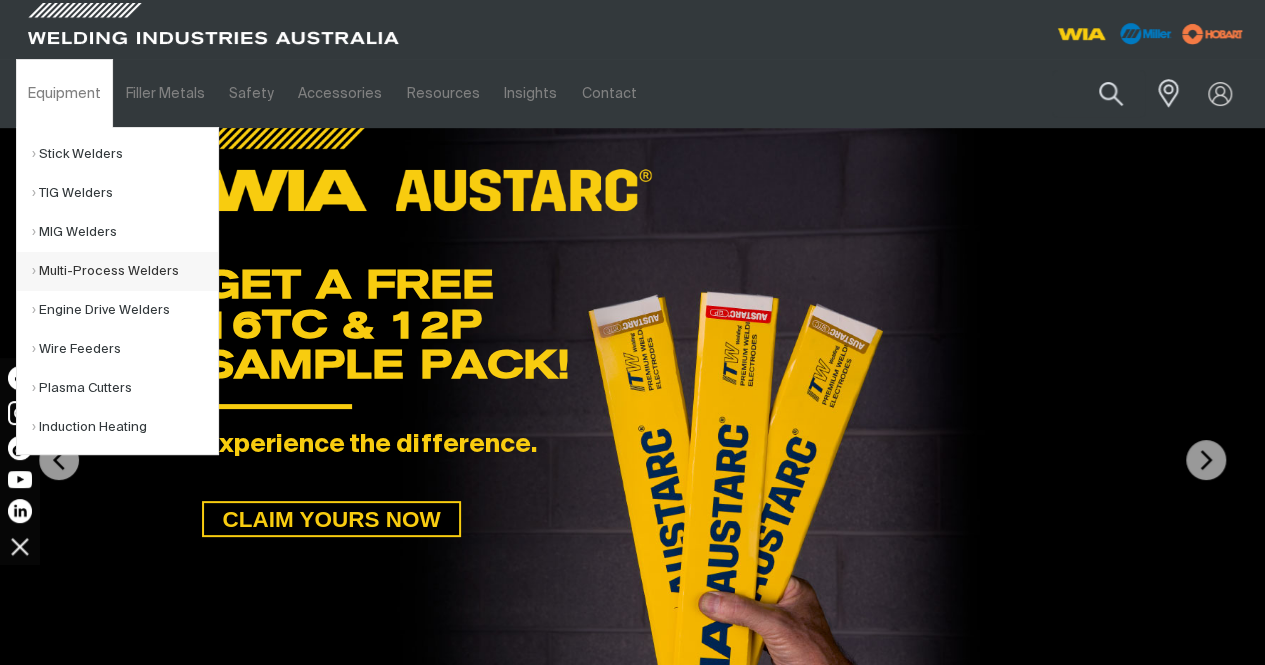 click on "Multi-Process Welders" at bounding box center [125, 271] 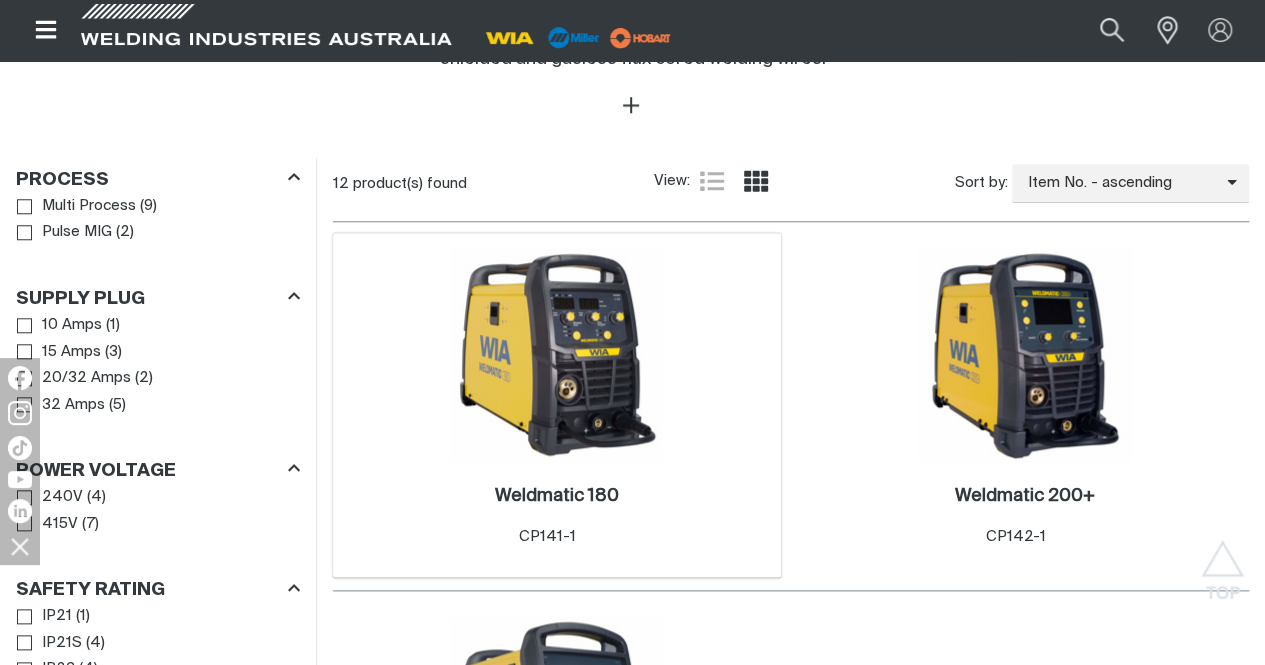 scroll, scrollTop: 900, scrollLeft: 0, axis: vertical 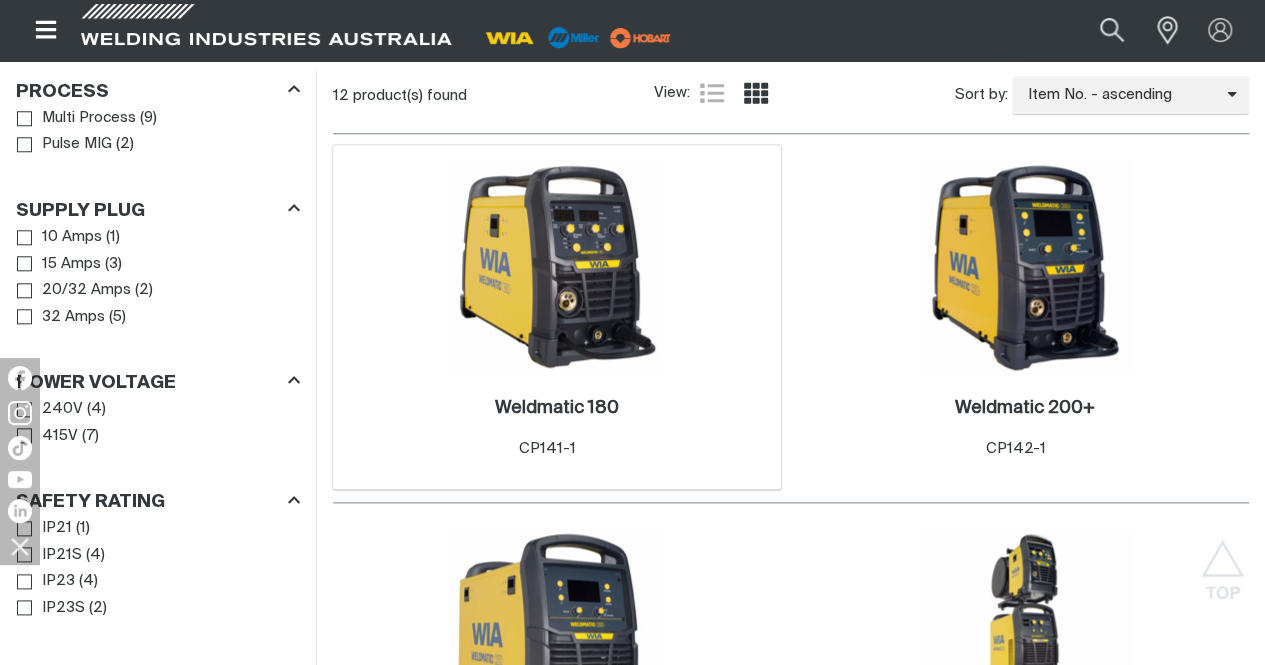 click at bounding box center [557, 267] 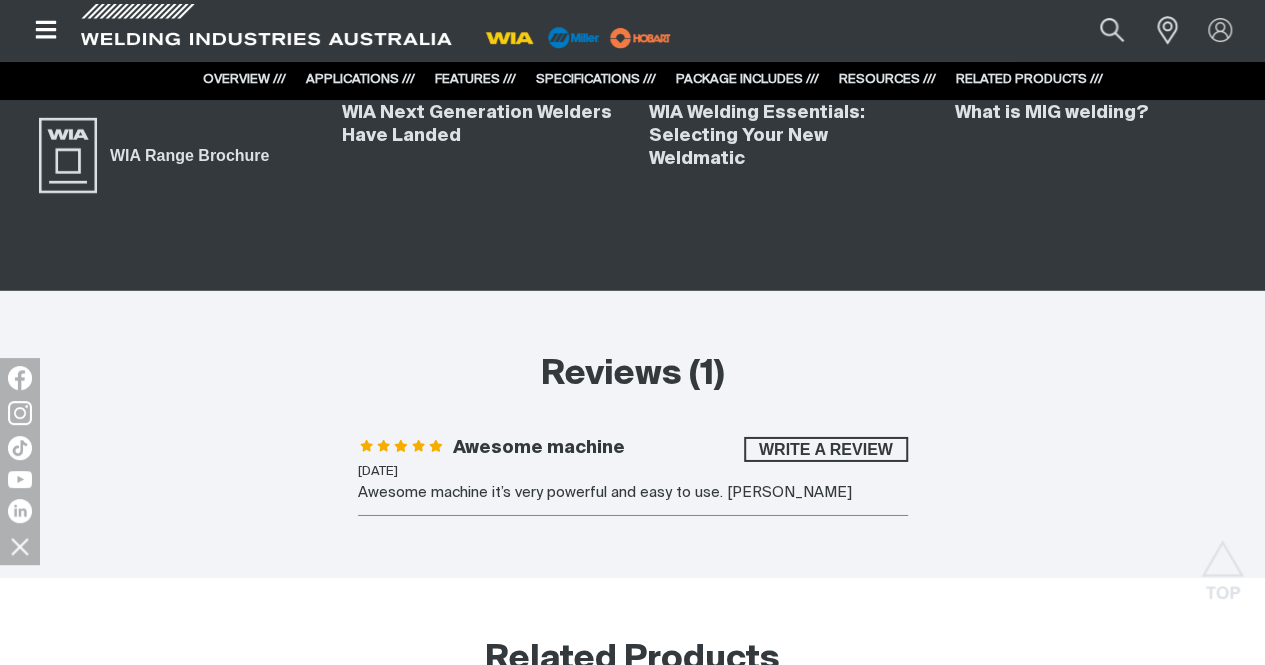 scroll, scrollTop: 7400, scrollLeft: 0, axis: vertical 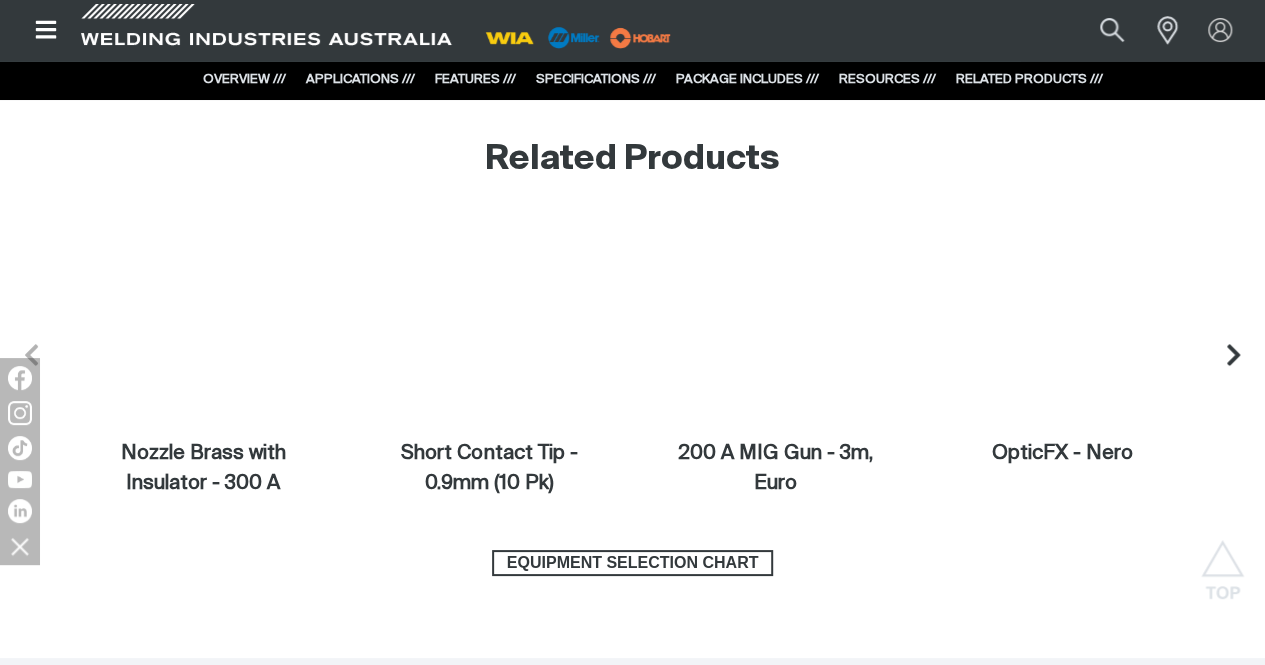 click on "WIA Range Brochure" at bounding box center (189, -344) 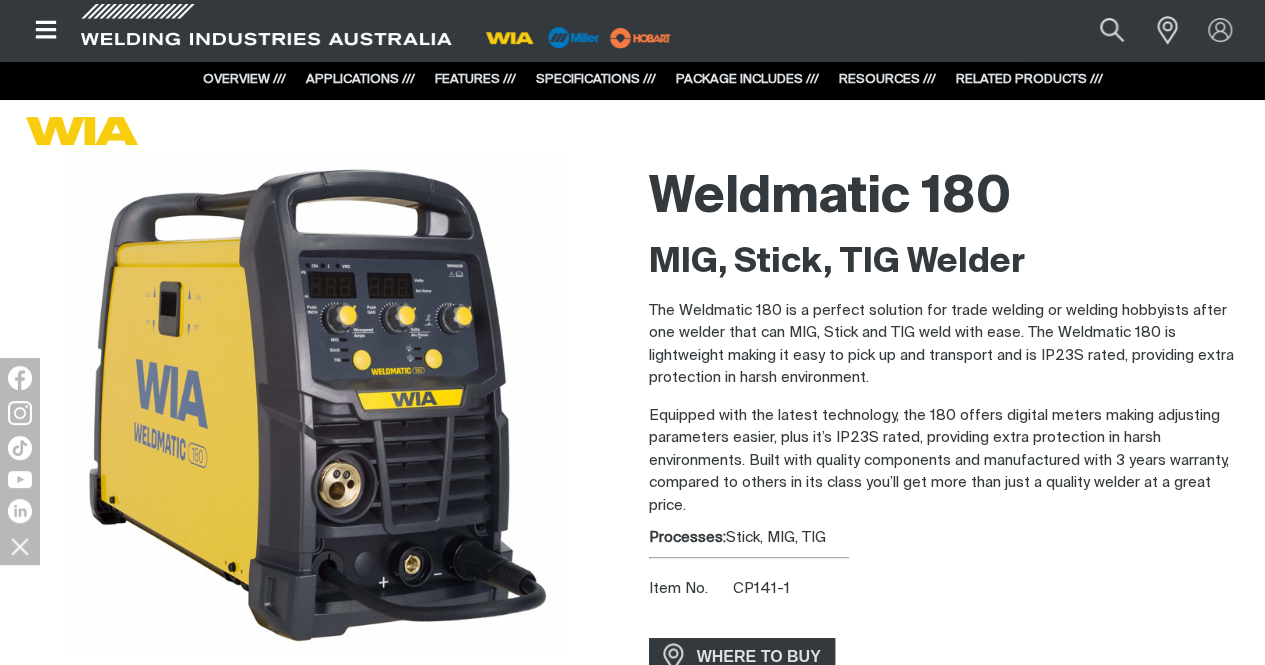 scroll, scrollTop: 0, scrollLeft: 0, axis: both 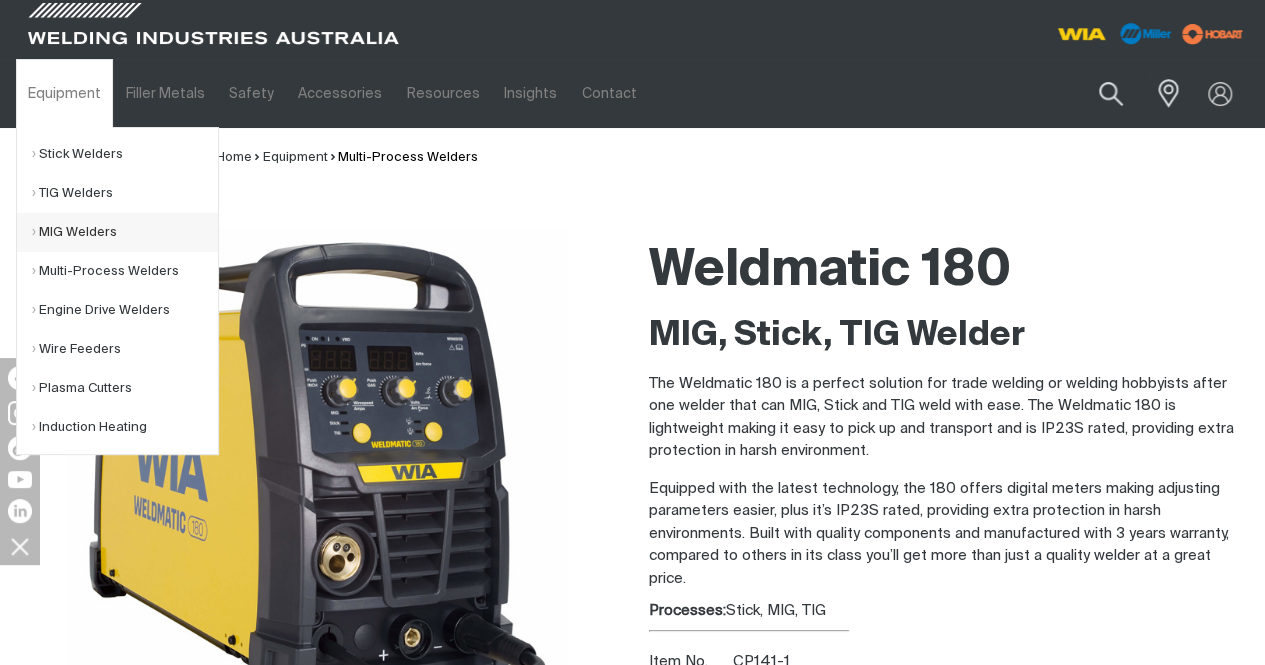 click on "MIG Welders" at bounding box center (125, 232) 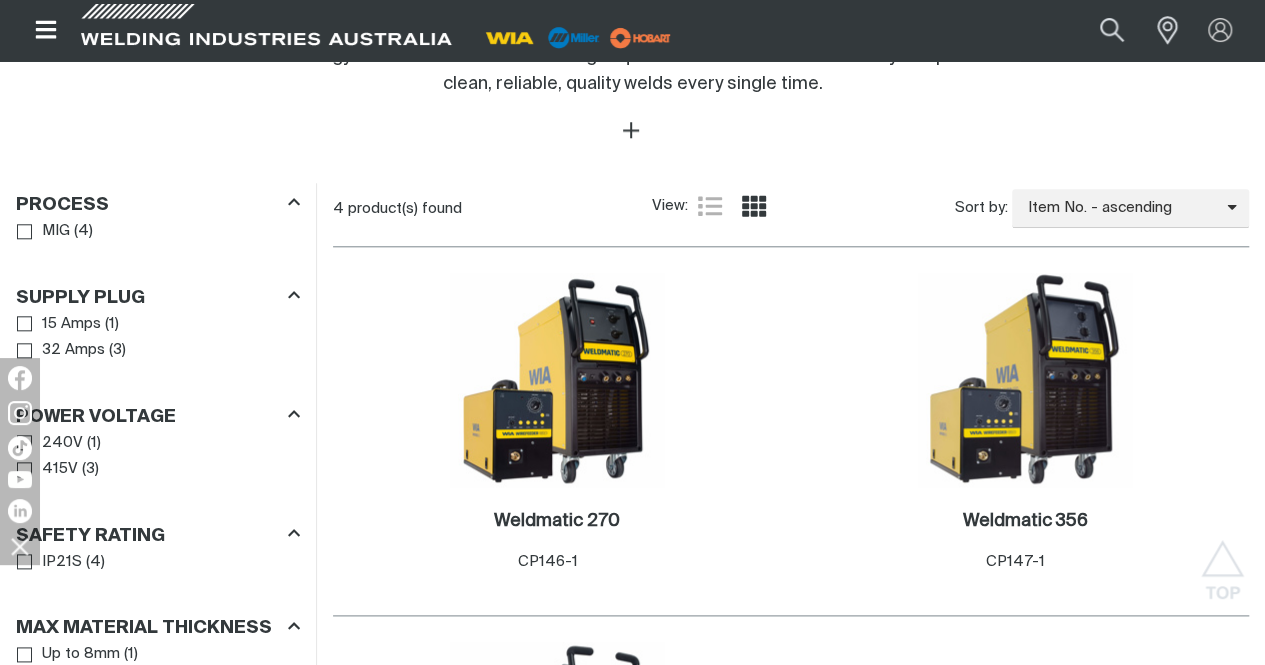 scroll, scrollTop: 1200, scrollLeft: 0, axis: vertical 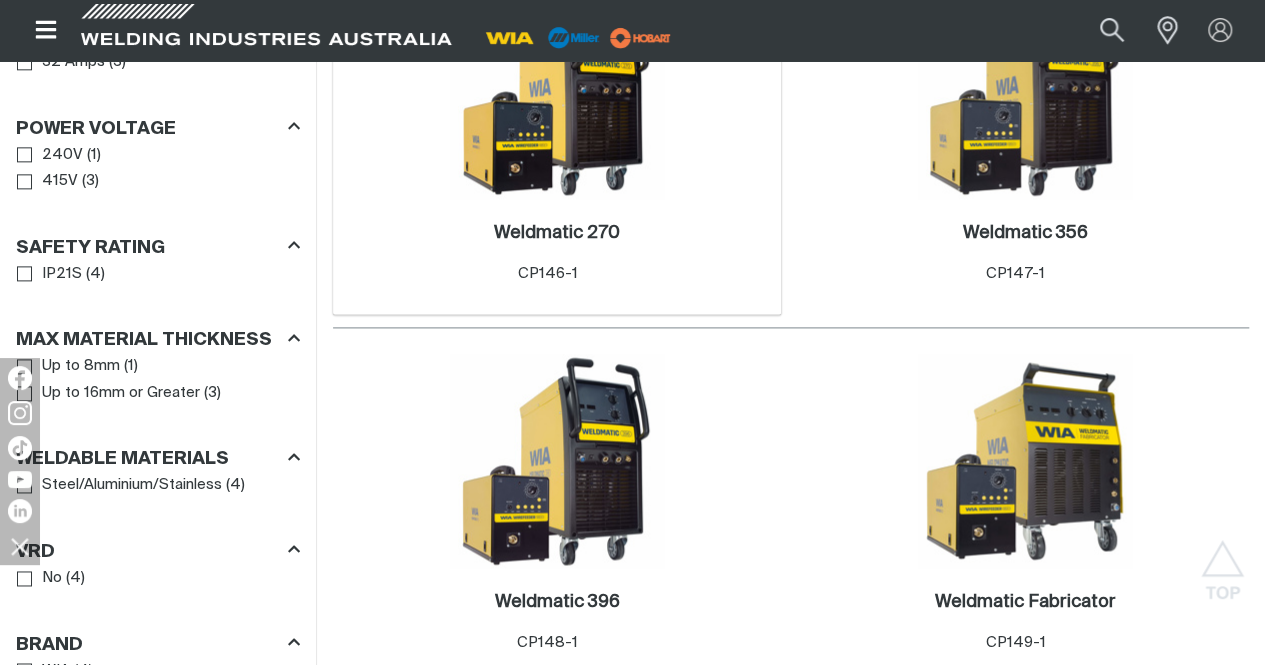 click at bounding box center (557, 92) 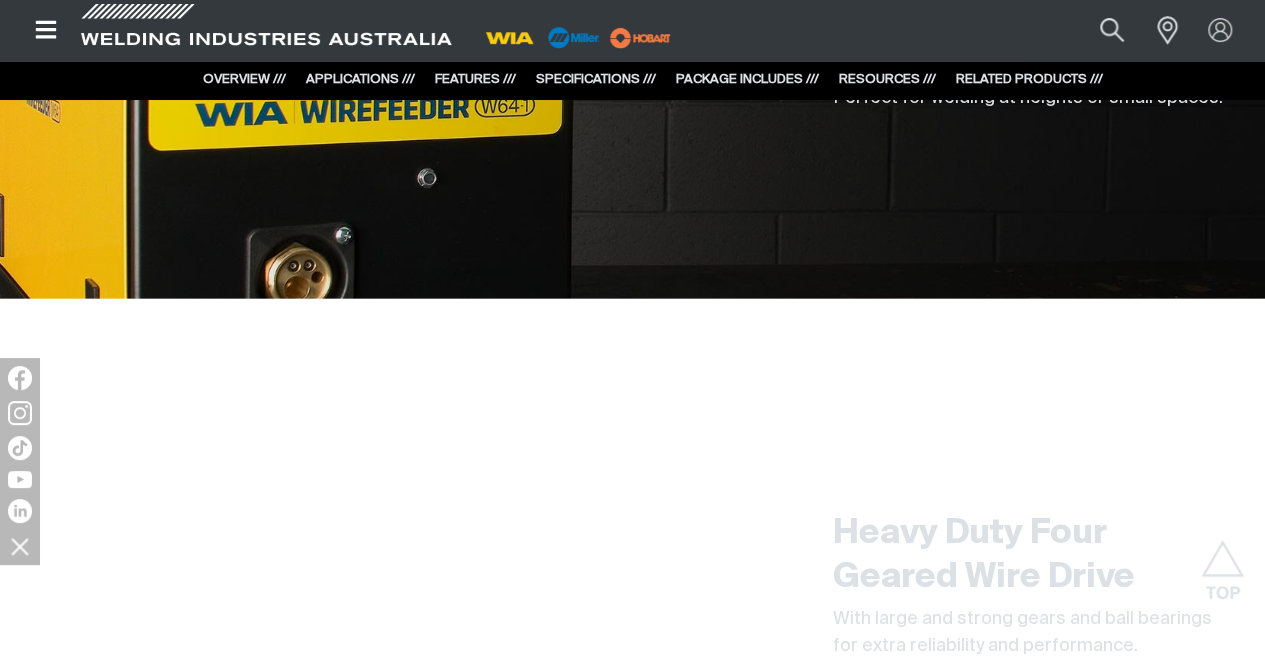 scroll, scrollTop: 2900, scrollLeft: 0, axis: vertical 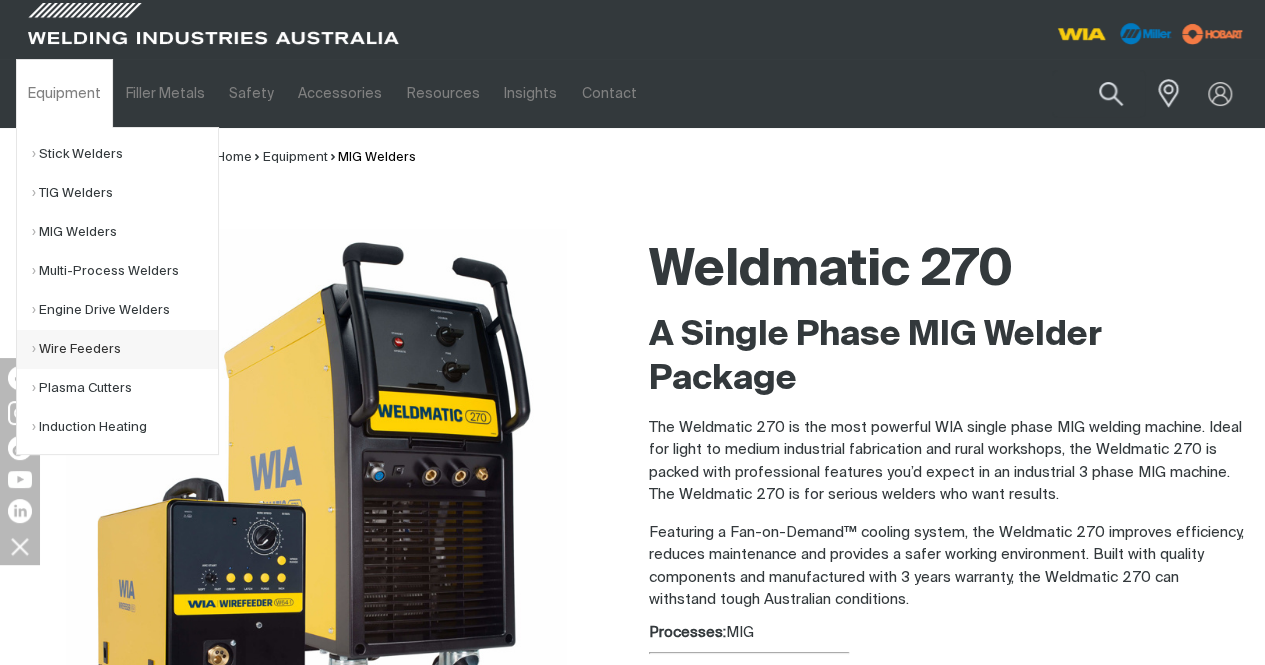 click on "Wire Feeders" at bounding box center (125, 349) 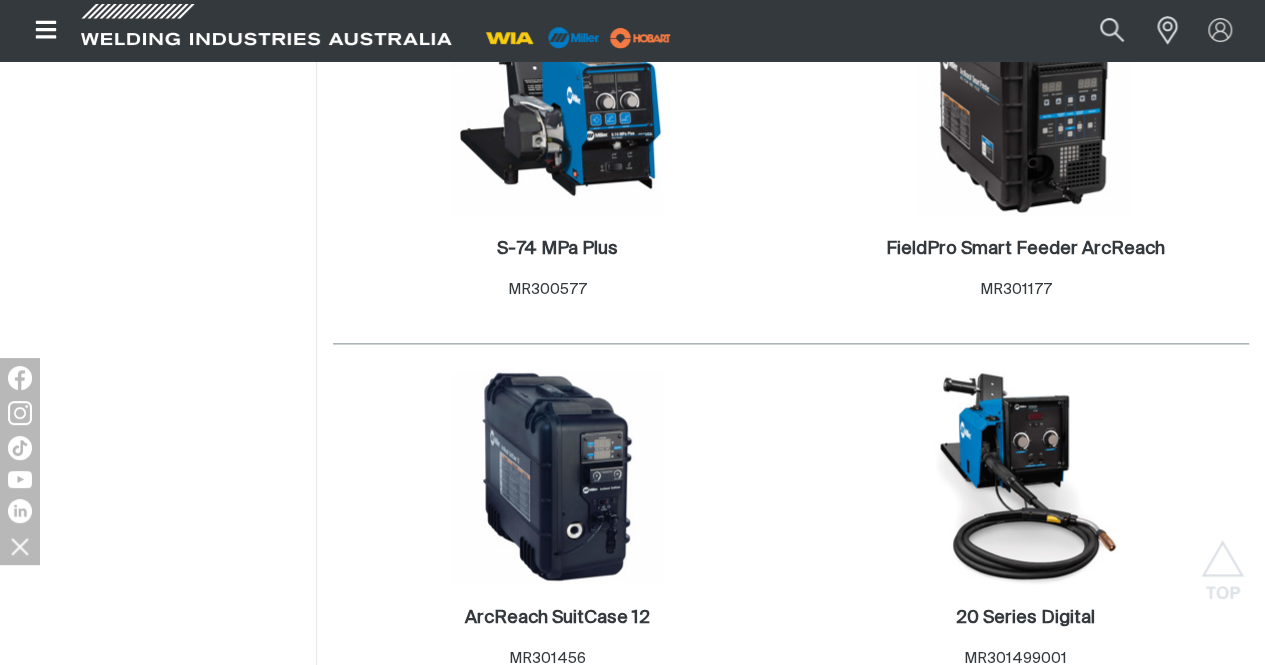 scroll, scrollTop: 1100, scrollLeft: 0, axis: vertical 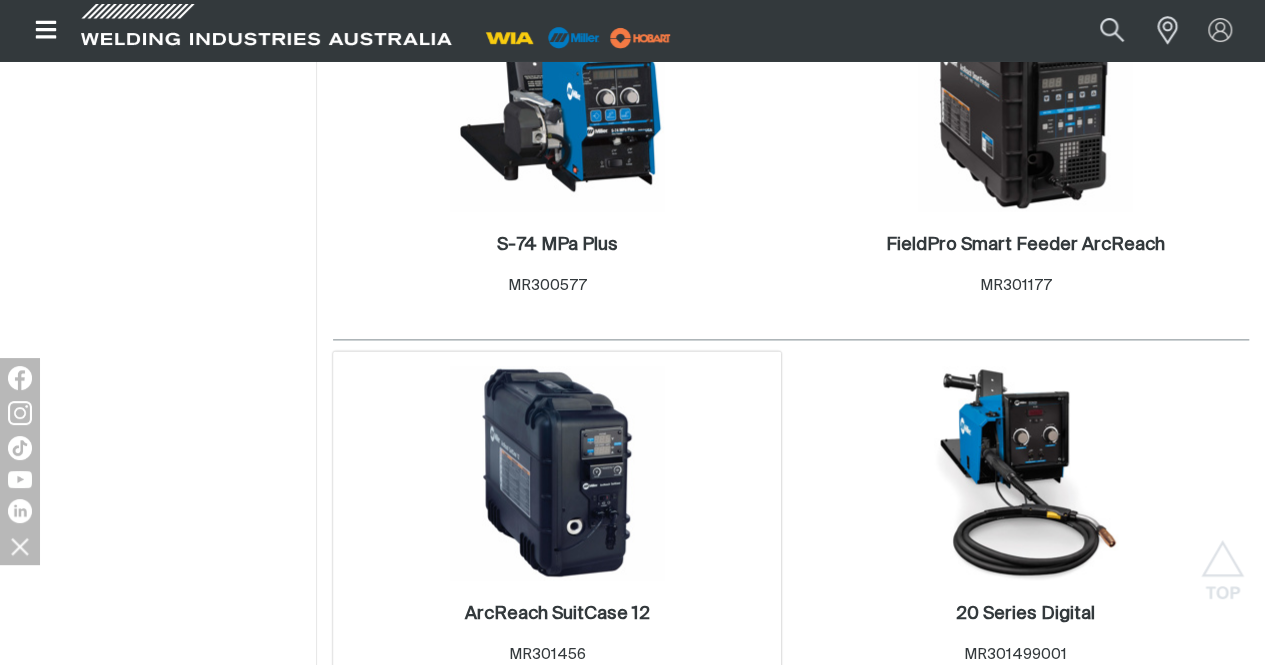 click at bounding box center [557, 473] 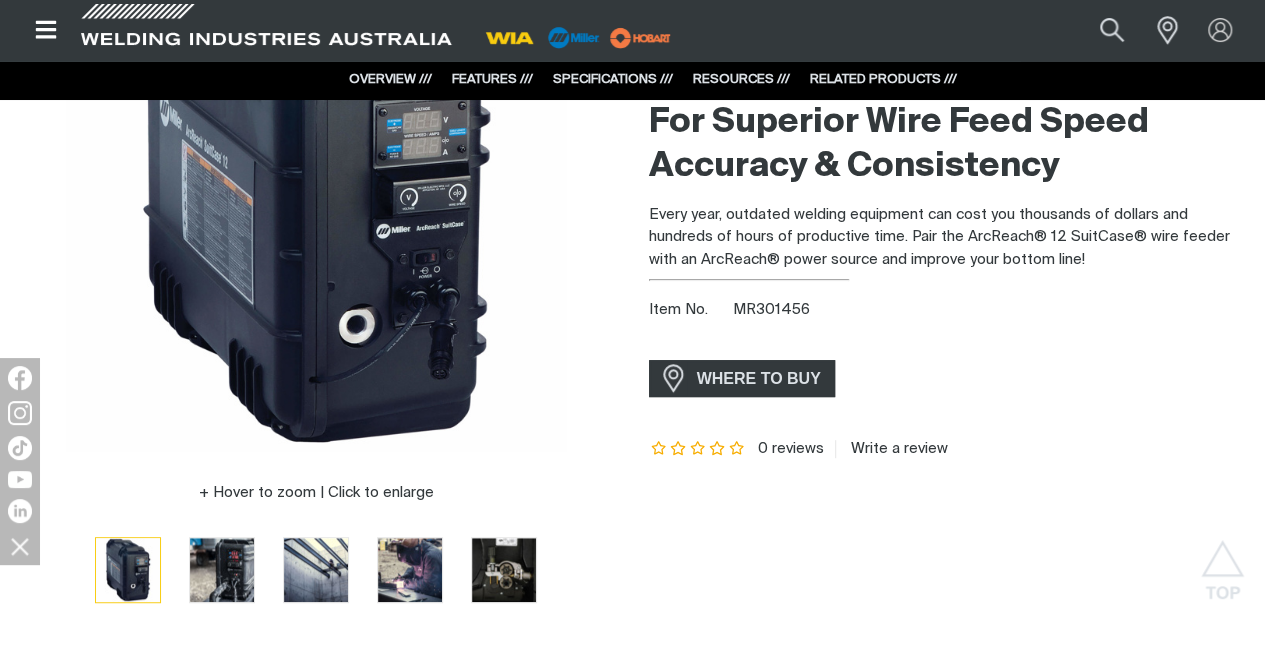 scroll, scrollTop: 0, scrollLeft: 0, axis: both 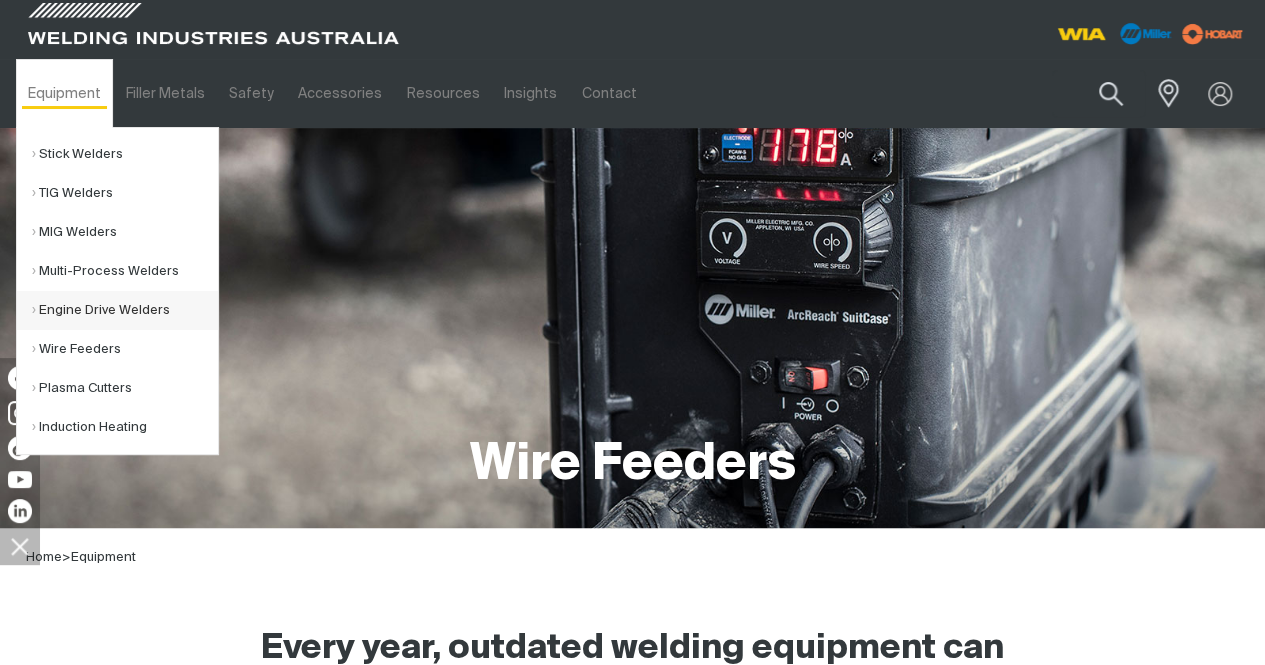 click on "Engine Drive Welders" at bounding box center [125, 310] 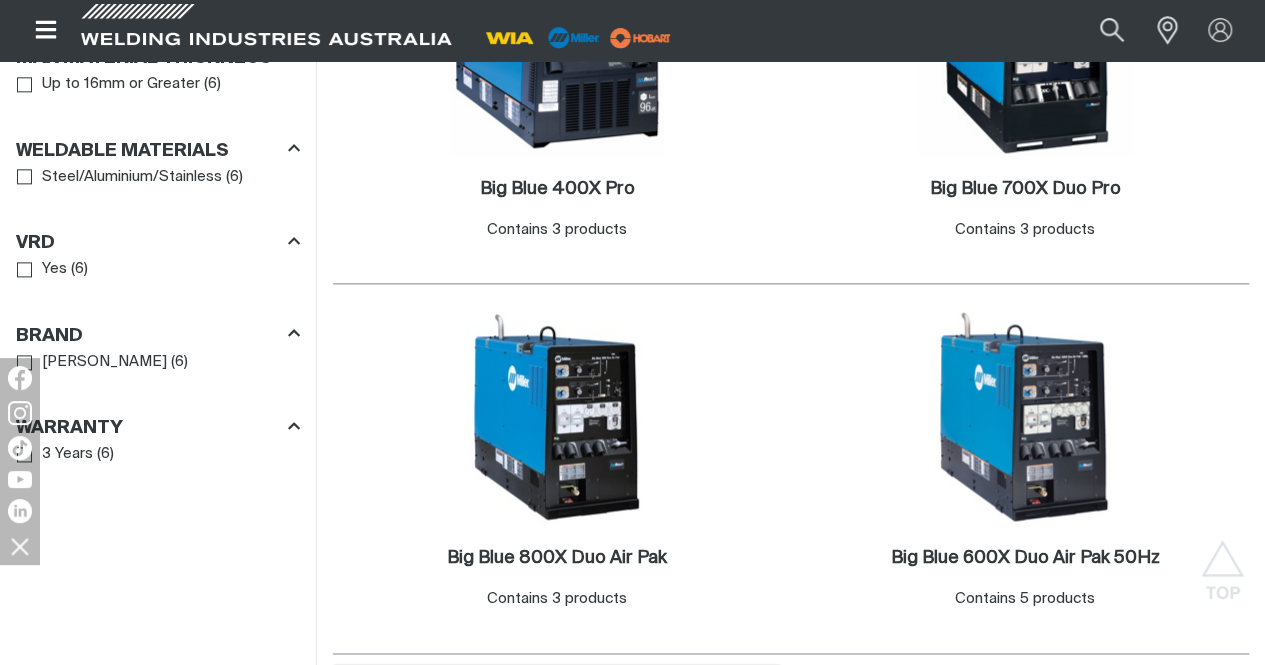 scroll, scrollTop: 1300, scrollLeft: 0, axis: vertical 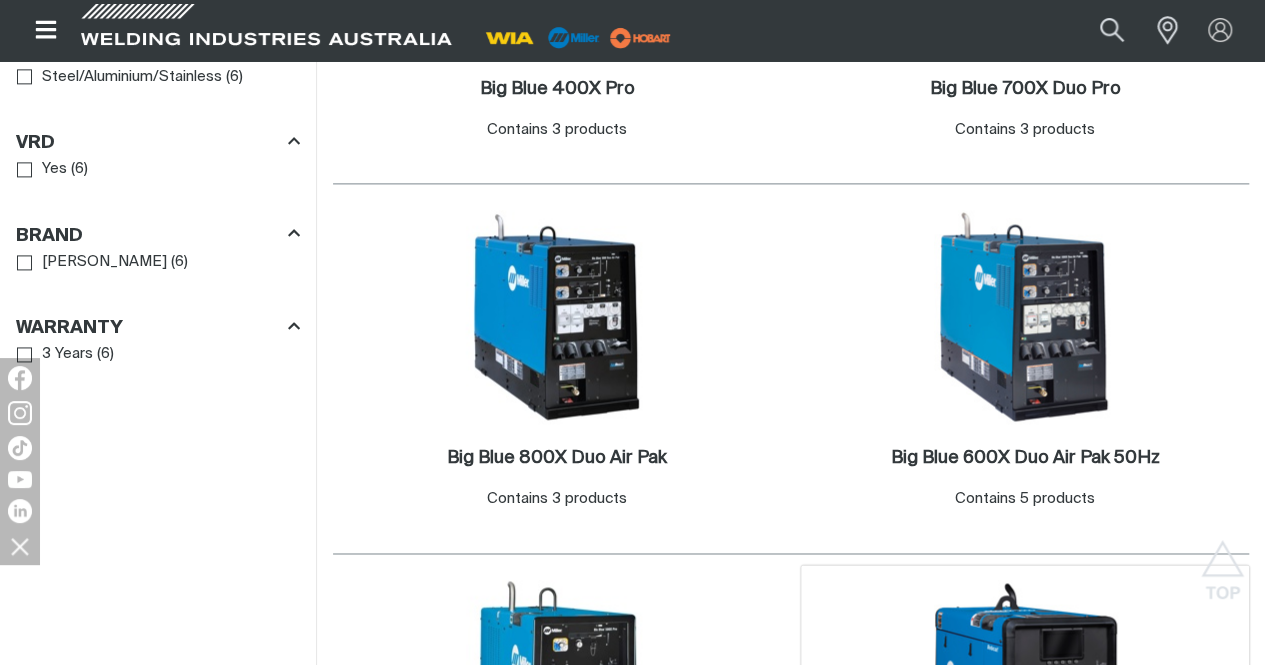 click at bounding box center [1025, 687] 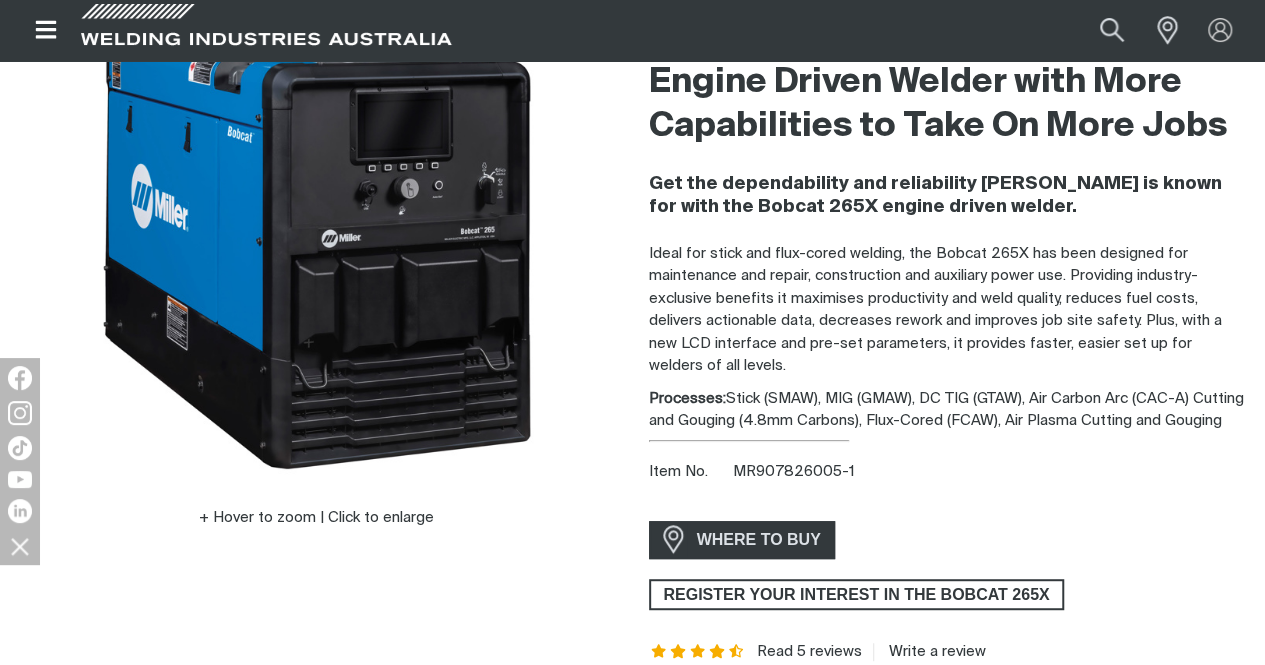 scroll, scrollTop: 300, scrollLeft: 0, axis: vertical 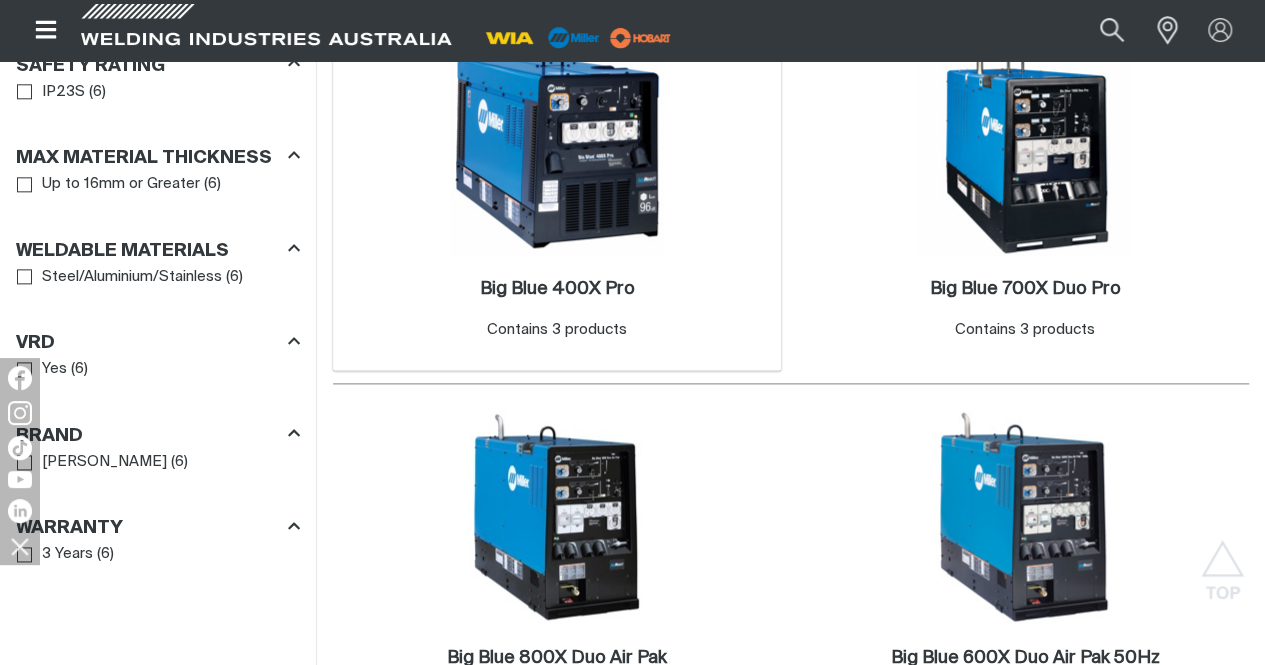 click at bounding box center [557, 148] 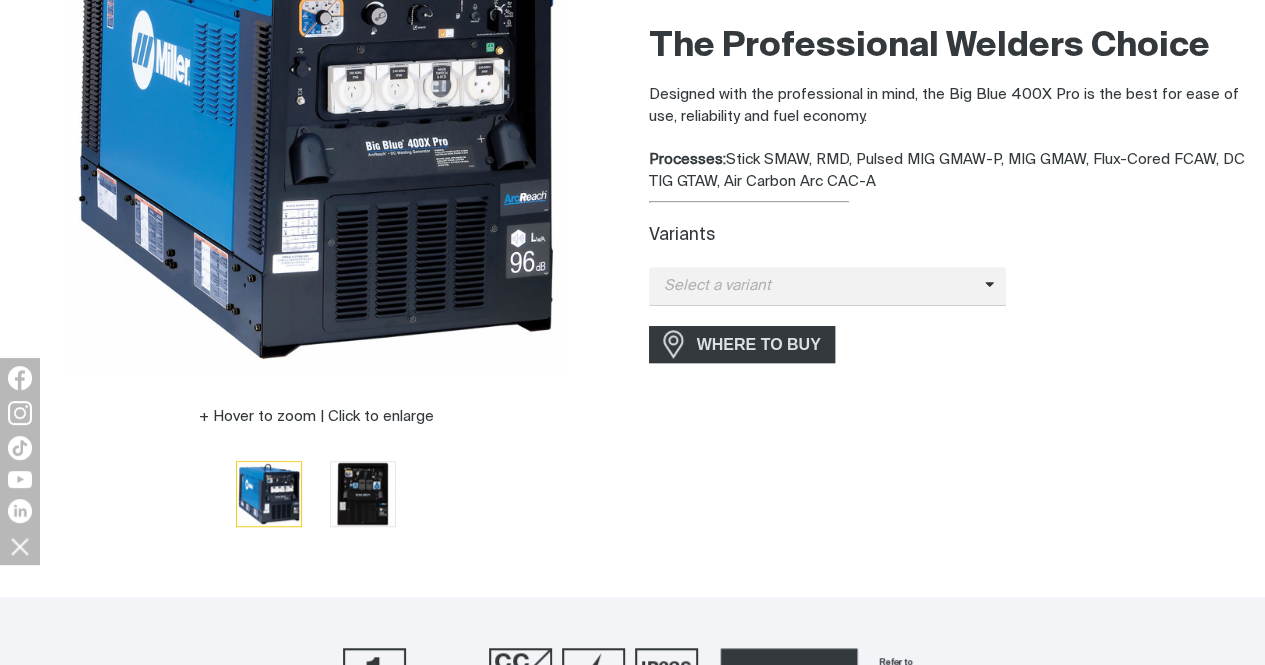 scroll, scrollTop: 400, scrollLeft: 0, axis: vertical 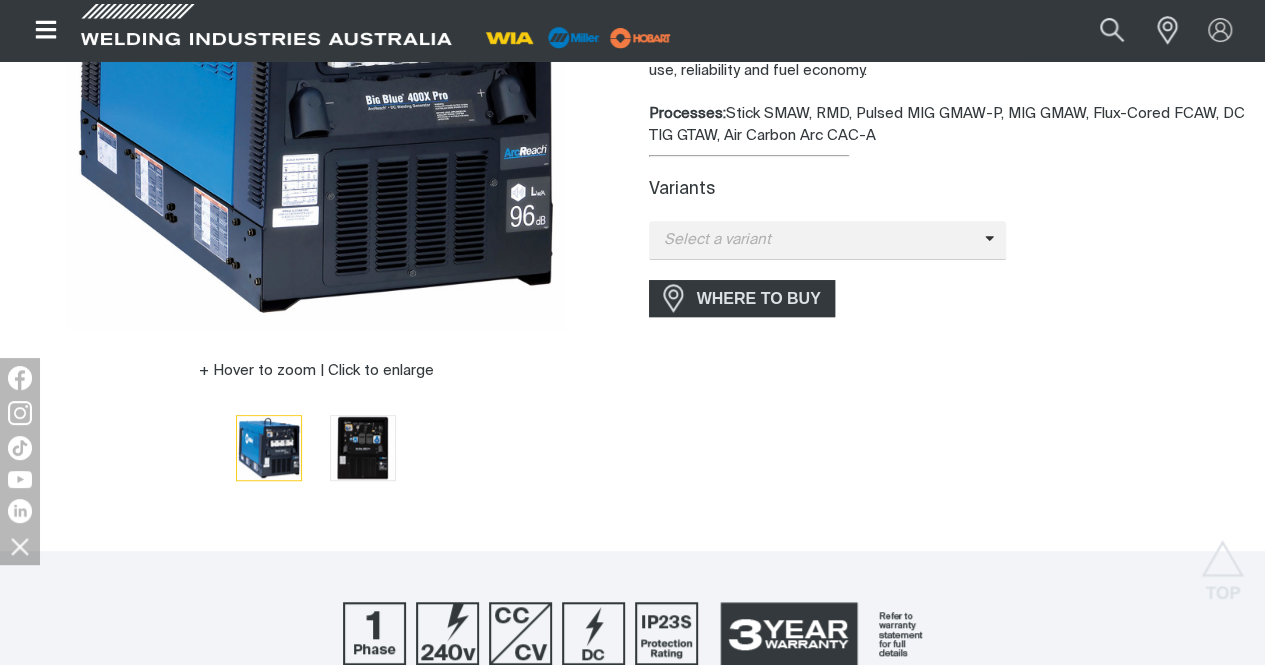 click on "Big Blue 400X Pro with ArcReach The Professional Welders Choice
Designed with the professional in mind, the Big Blue 400X Pro is the best for ease of use, reliability and fuel economy. Processes:  Stick SMAW, RMD, Pulsed MIG GMAW-P, MIG GMAW, Flux-Cored FCAW, DC TIG GTAW, Air Carbon Arc CAC-A incl. gst Variants Select a variant Big Blue 400X Pro ArcReach    Big Blue 400X Pro ArcReach - Basic    Big Blue 400X with ArcReach - Upgrade    WHERE TO BUY" at bounding box center [949, 169] 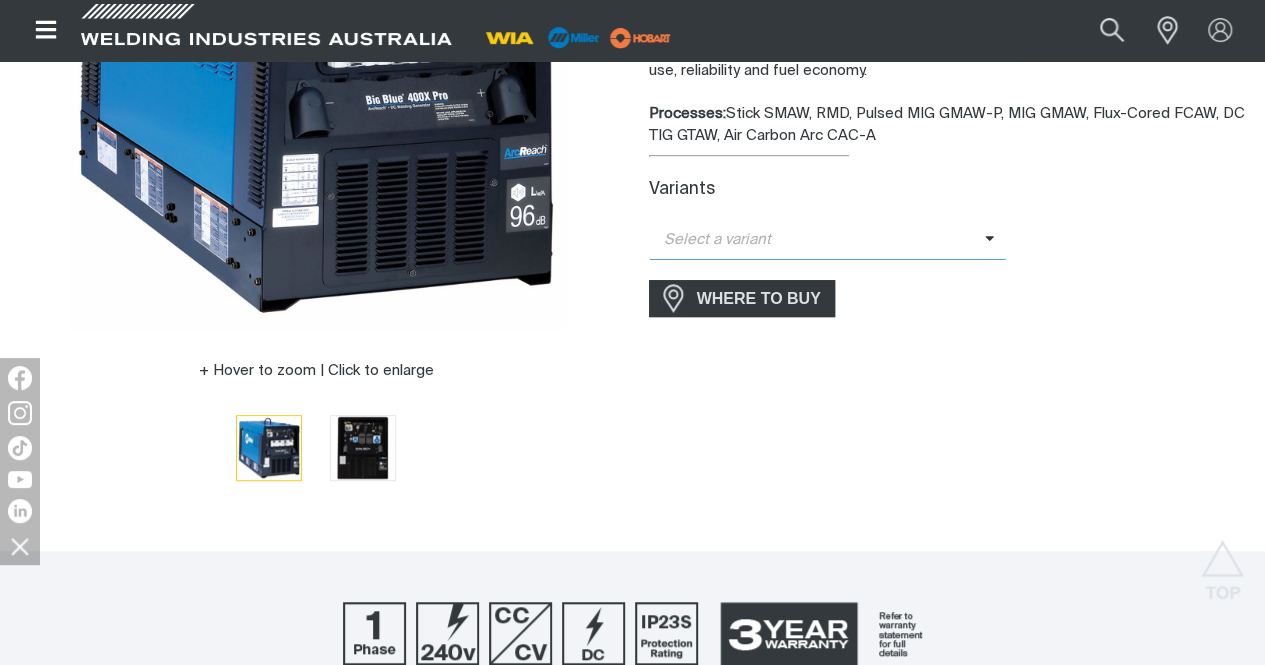 click on "Select a variant" at bounding box center [817, 240] 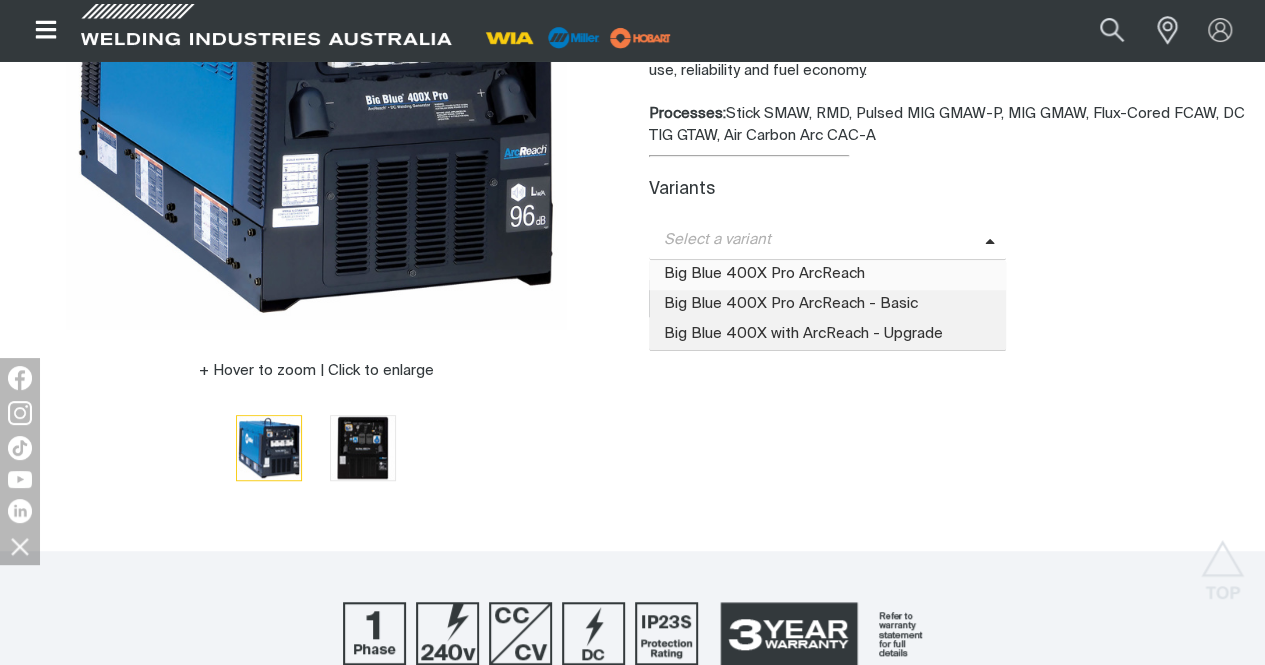 click on "Big Blue 400X Pro ArcReach" at bounding box center (828, 275) 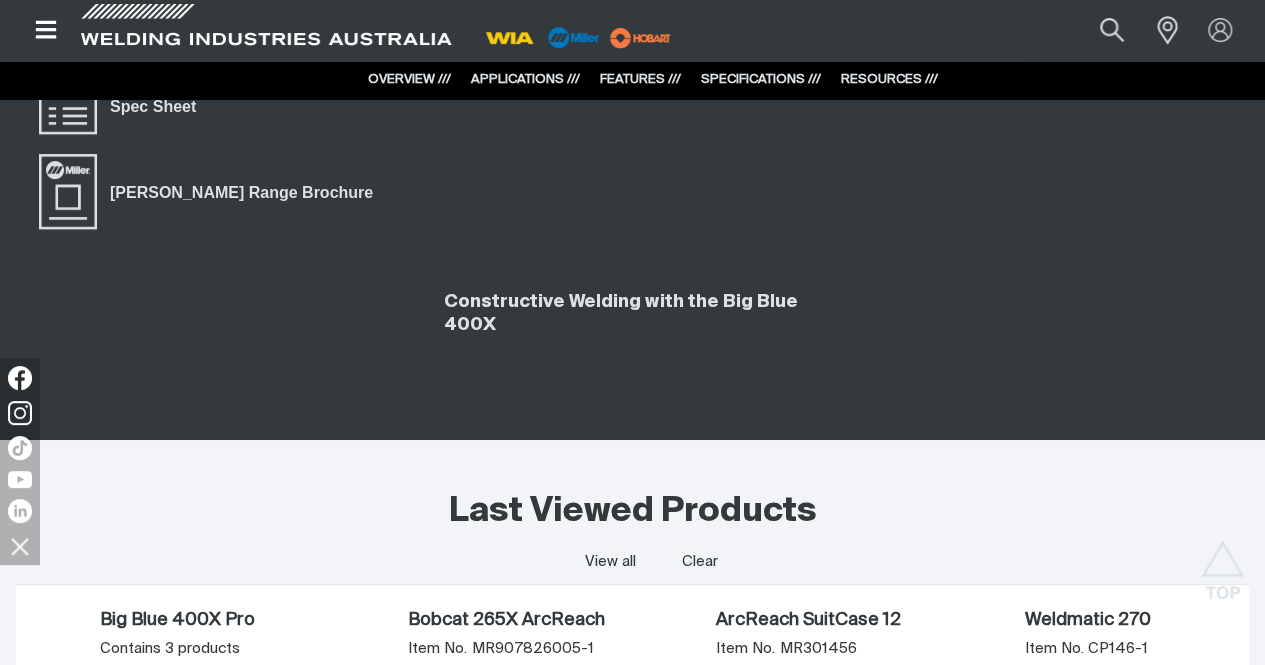 scroll, scrollTop: 4100, scrollLeft: 0, axis: vertical 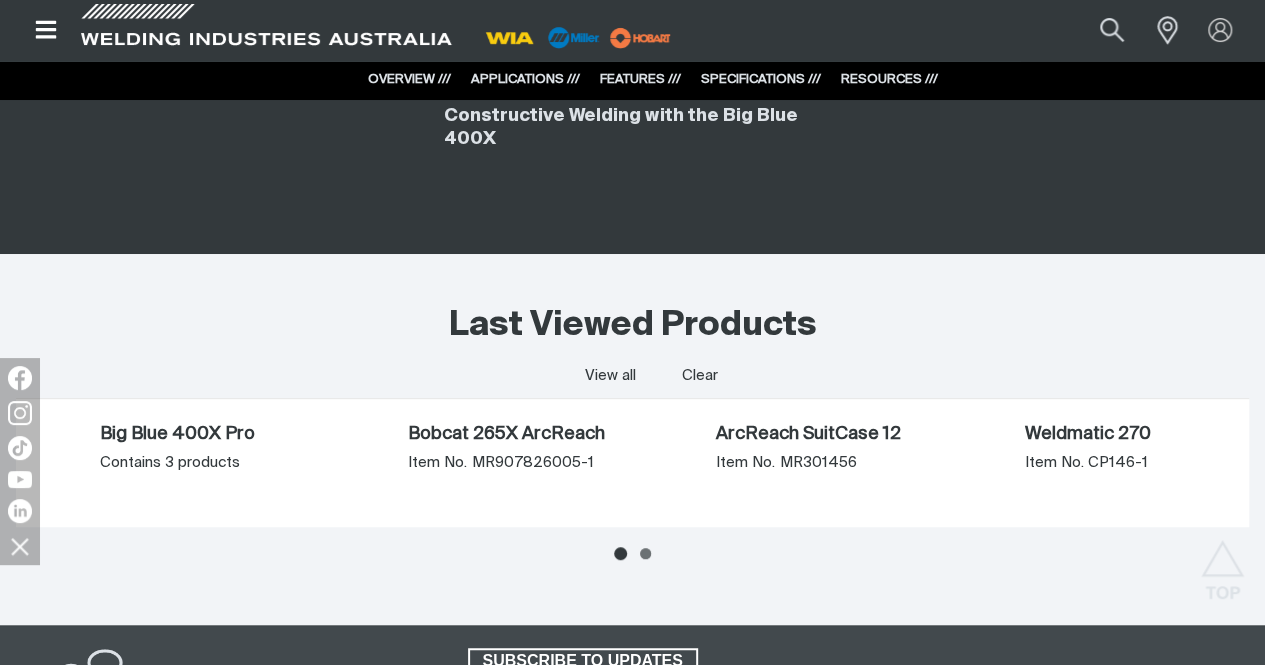 click on "Miller Big Blue 400X Pro Spec Sheet" at bounding box center [254, -89] 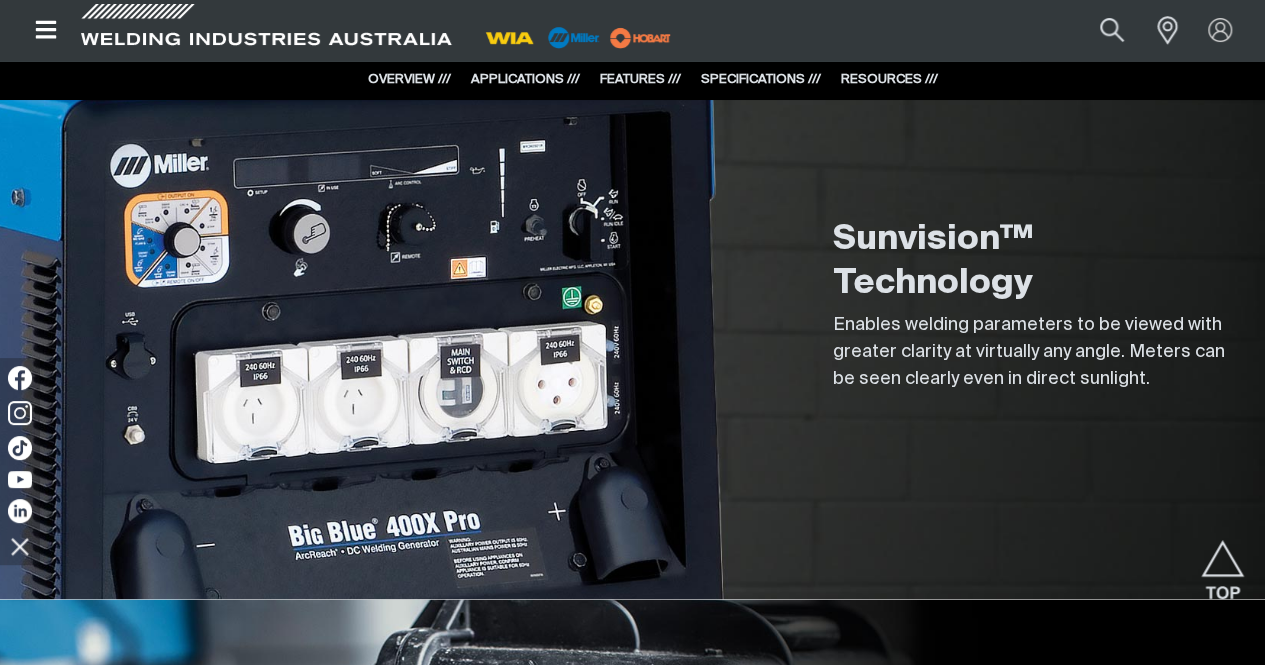 scroll, scrollTop: 1200, scrollLeft: 0, axis: vertical 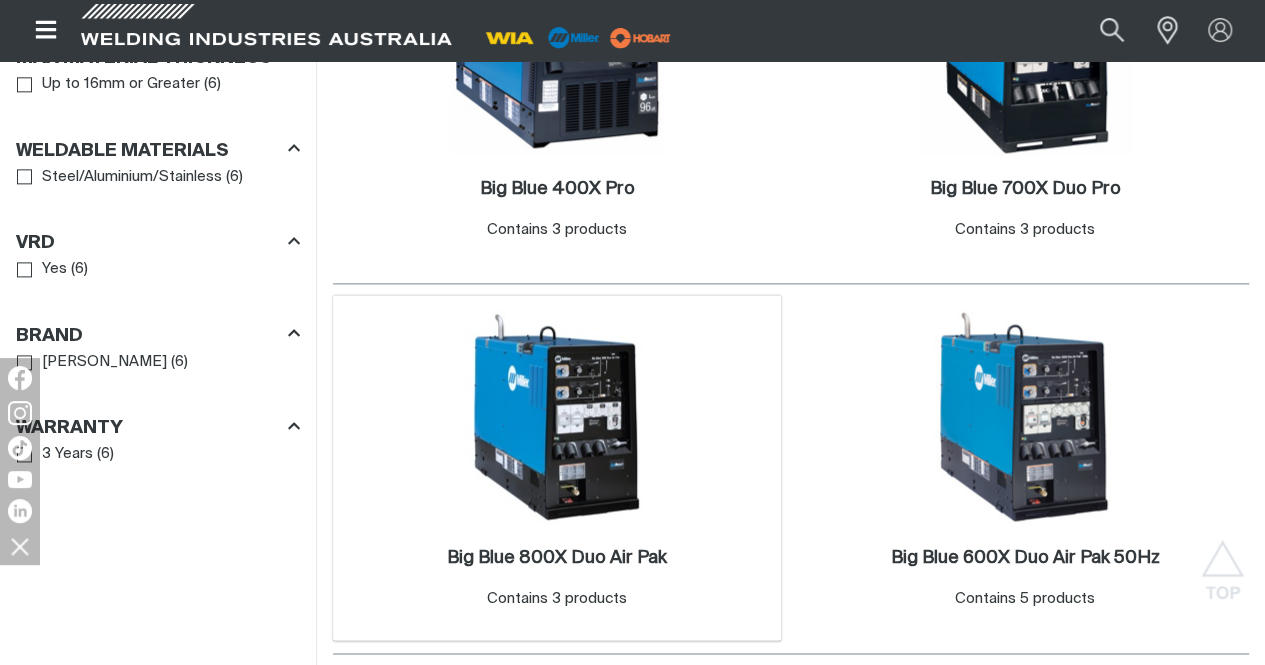 click at bounding box center [557, 417] 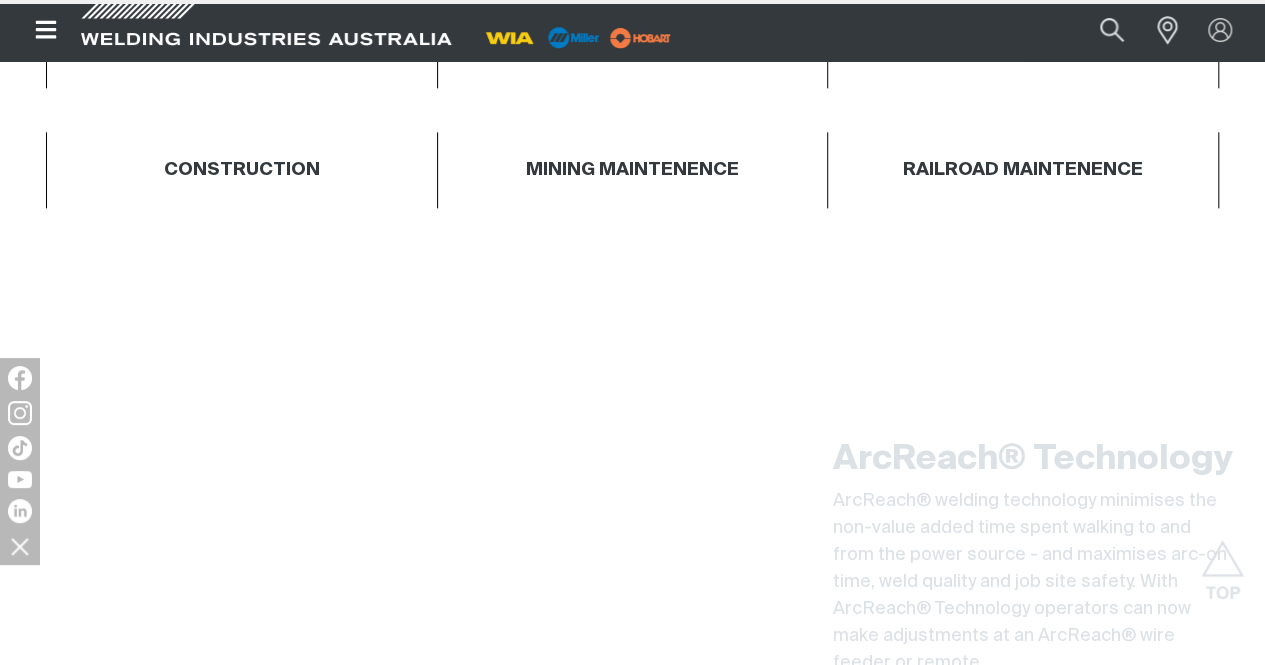 scroll, scrollTop: 0, scrollLeft: 0, axis: both 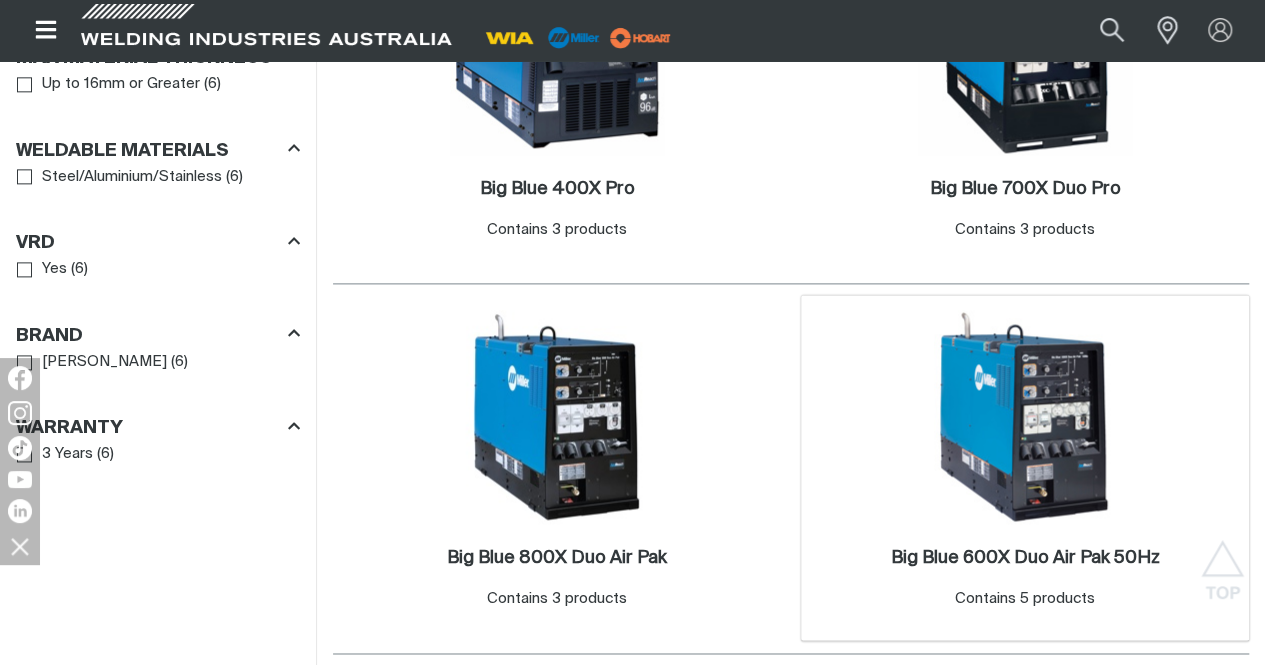 click at bounding box center [1025, 417] 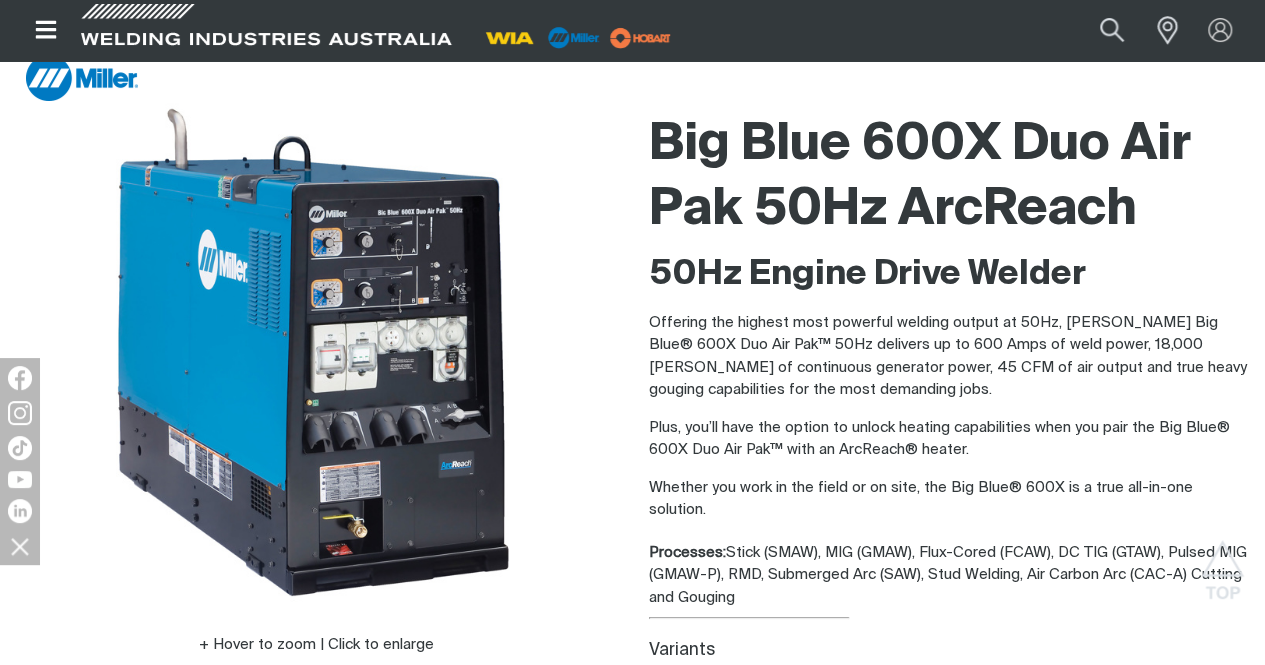 scroll, scrollTop: 0, scrollLeft: 0, axis: both 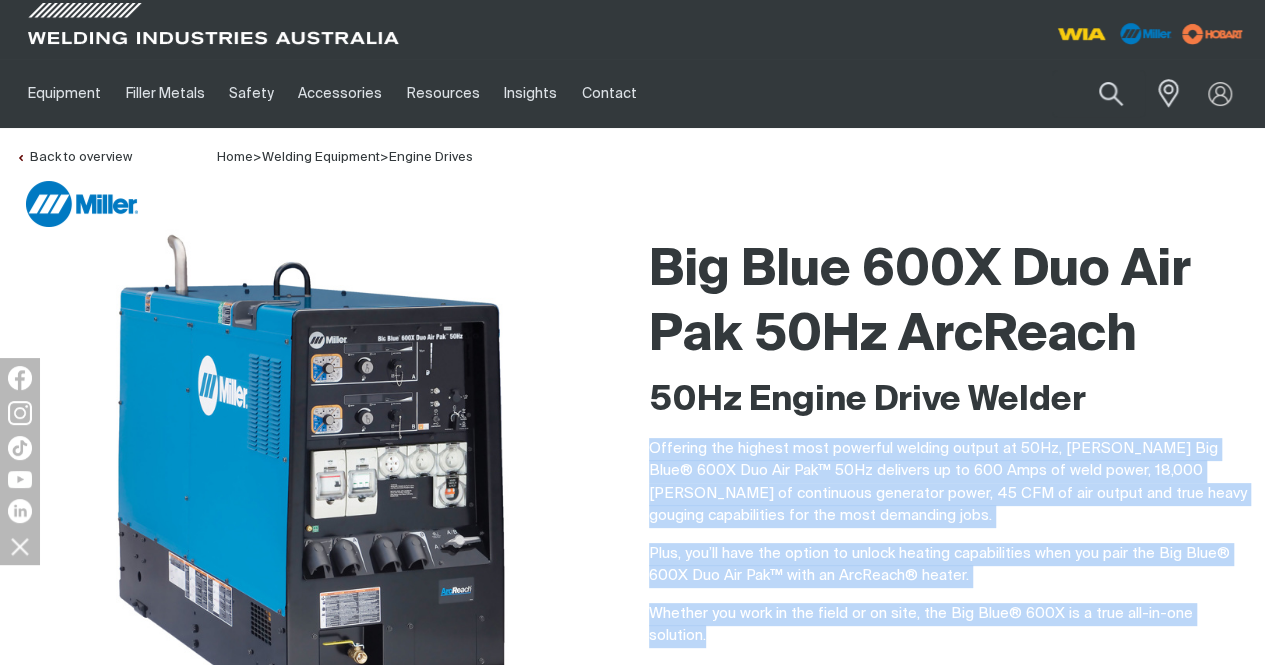 drag, startPoint x: 652, startPoint y: 446, endPoint x: 1257, endPoint y: 613, distance: 627.6257 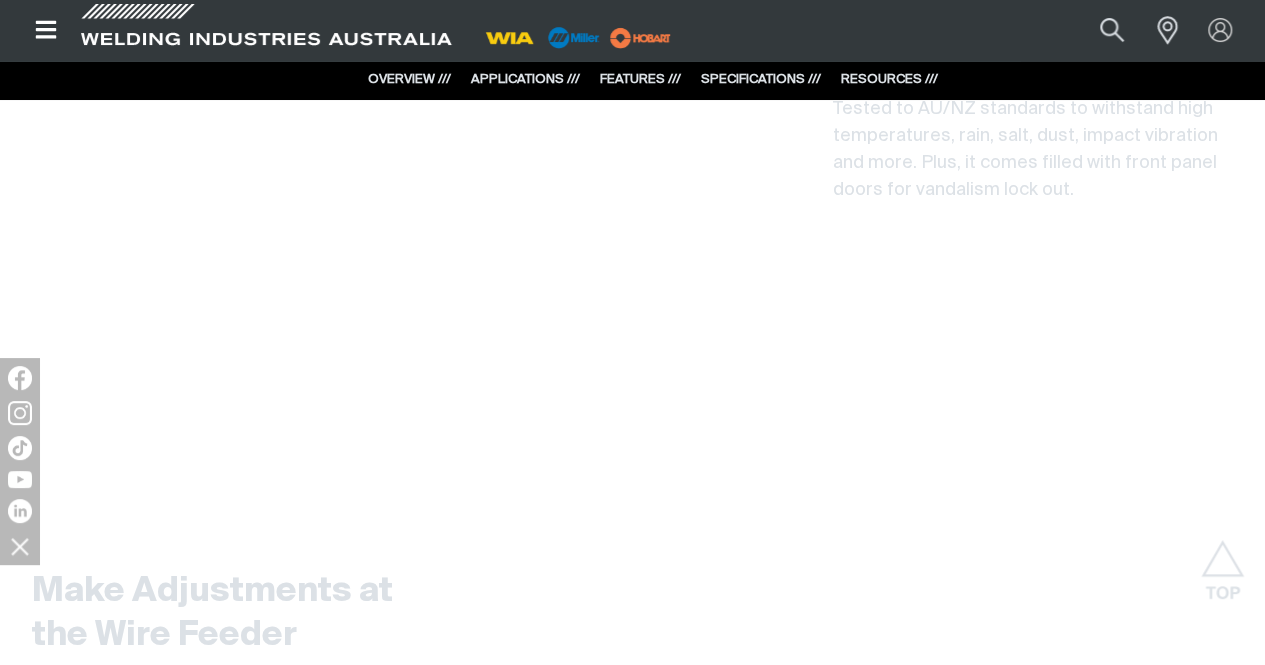 scroll, scrollTop: 5400, scrollLeft: 0, axis: vertical 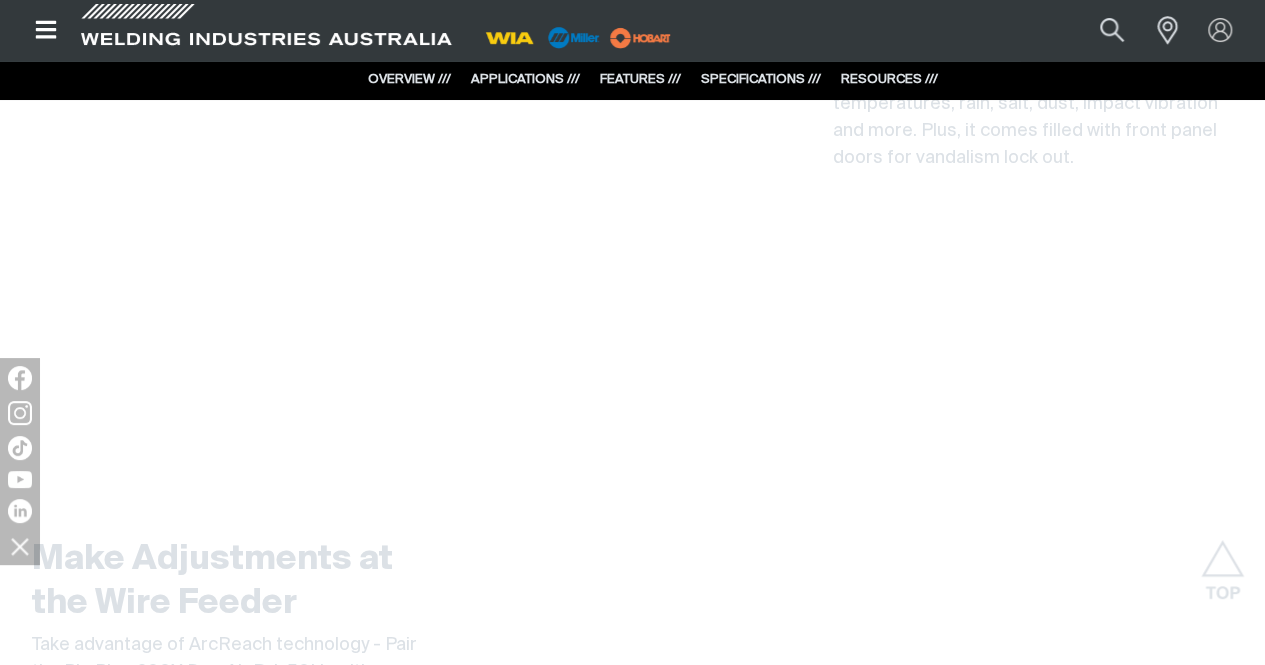 drag, startPoint x: 34, startPoint y: 293, endPoint x: 150, endPoint y: 397, distance: 155.79474 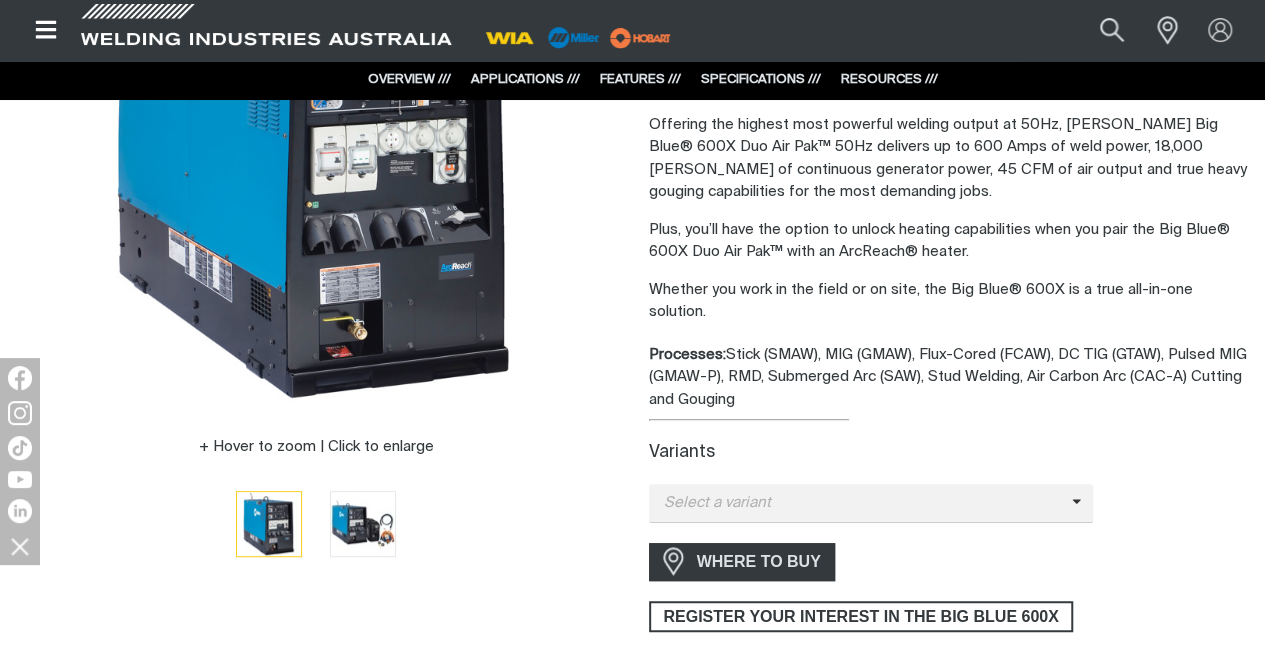 scroll, scrollTop: 300, scrollLeft: 0, axis: vertical 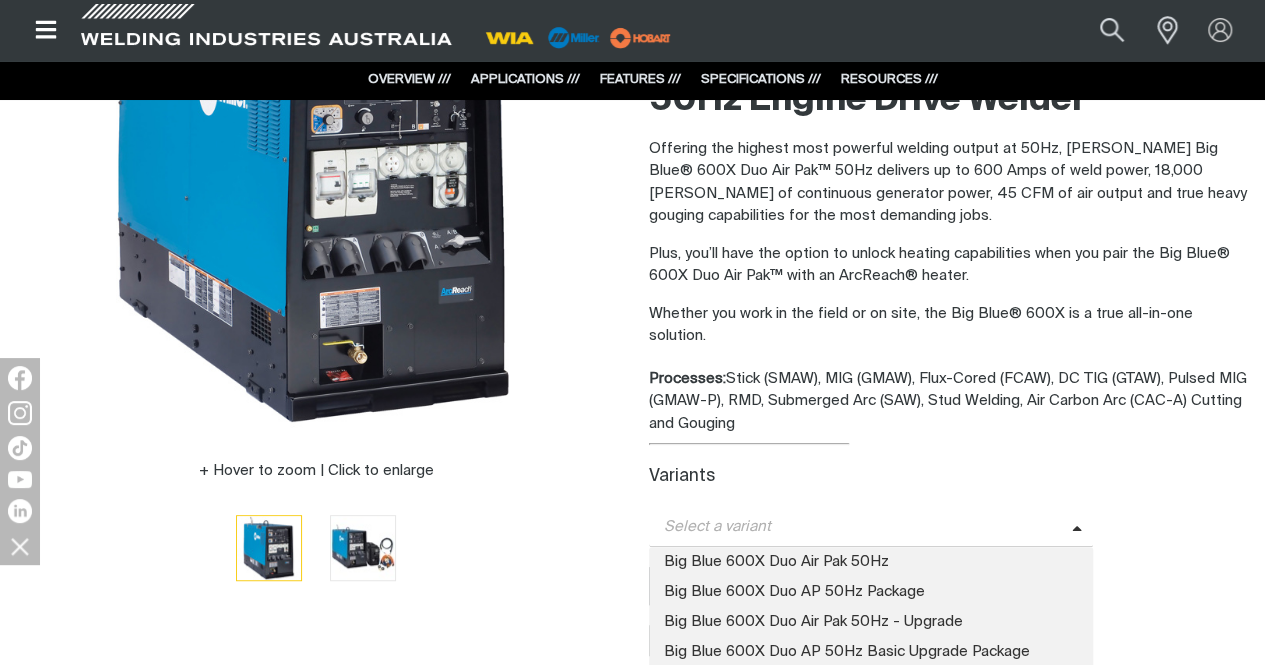 drag, startPoint x: 872, startPoint y: 498, endPoint x: 828, endPoint y: 503, distance: 44.28318 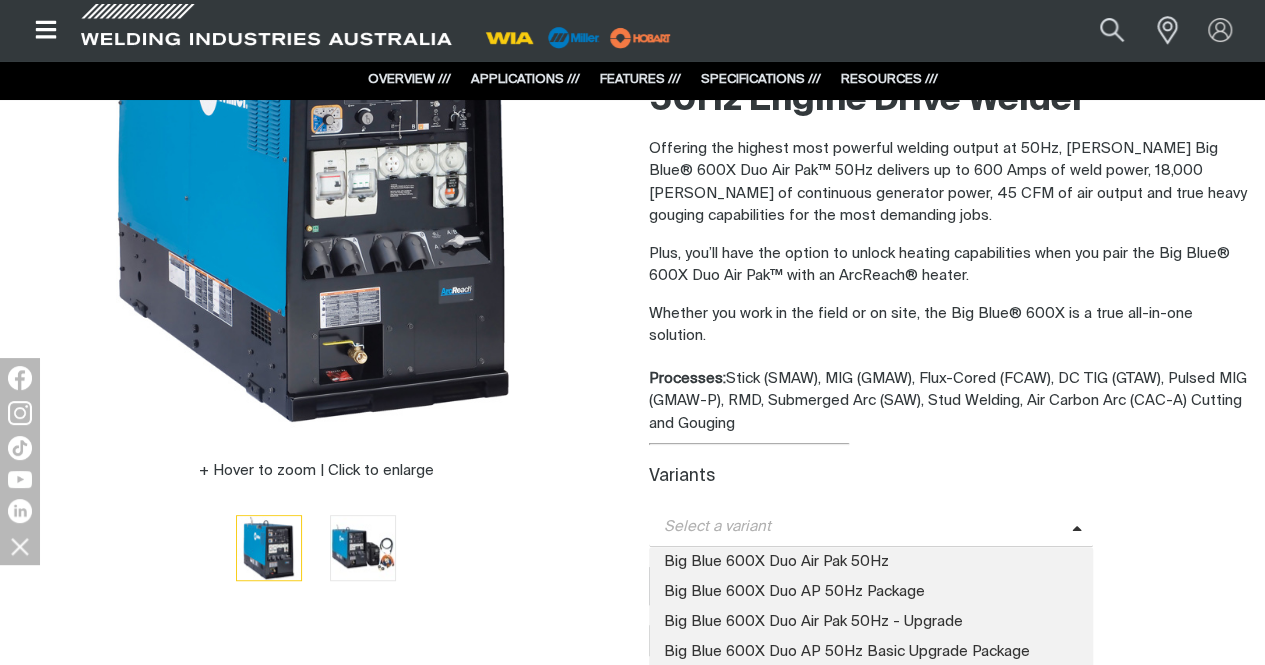 click on "Big Blue 600X Duo Air Pak 50Hz" at bounding box center [871, 562] 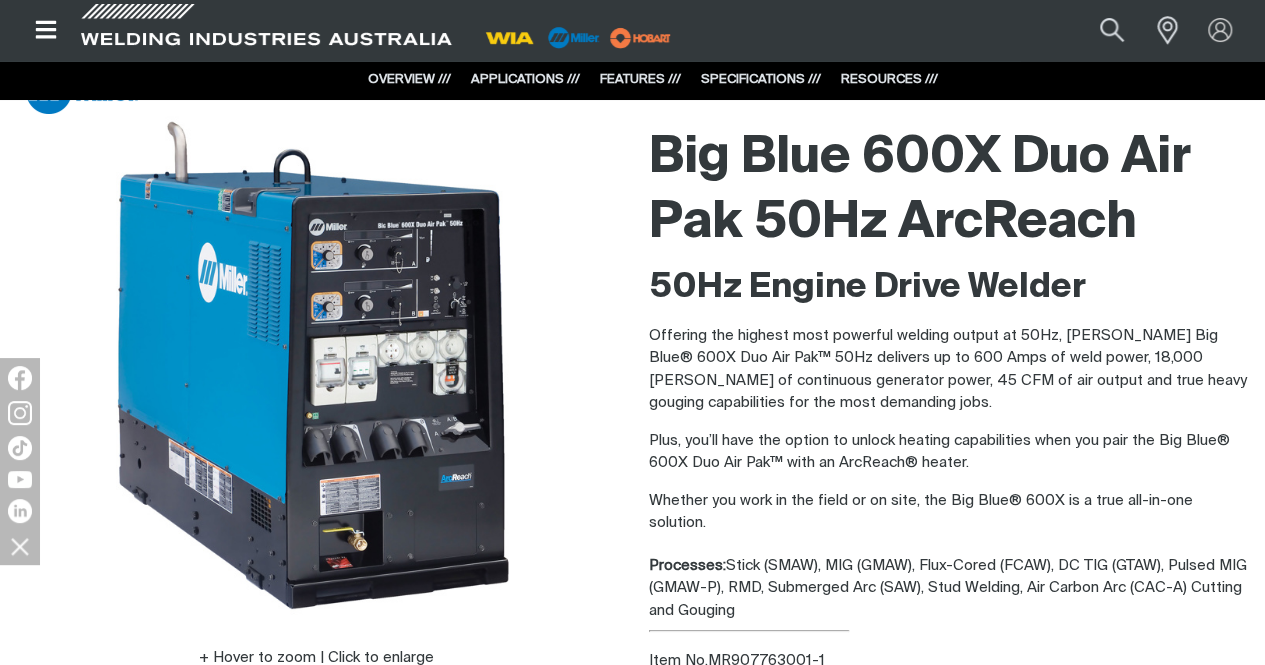 scroll, scrollTop: 0, scrollLeft: 0, axis: both 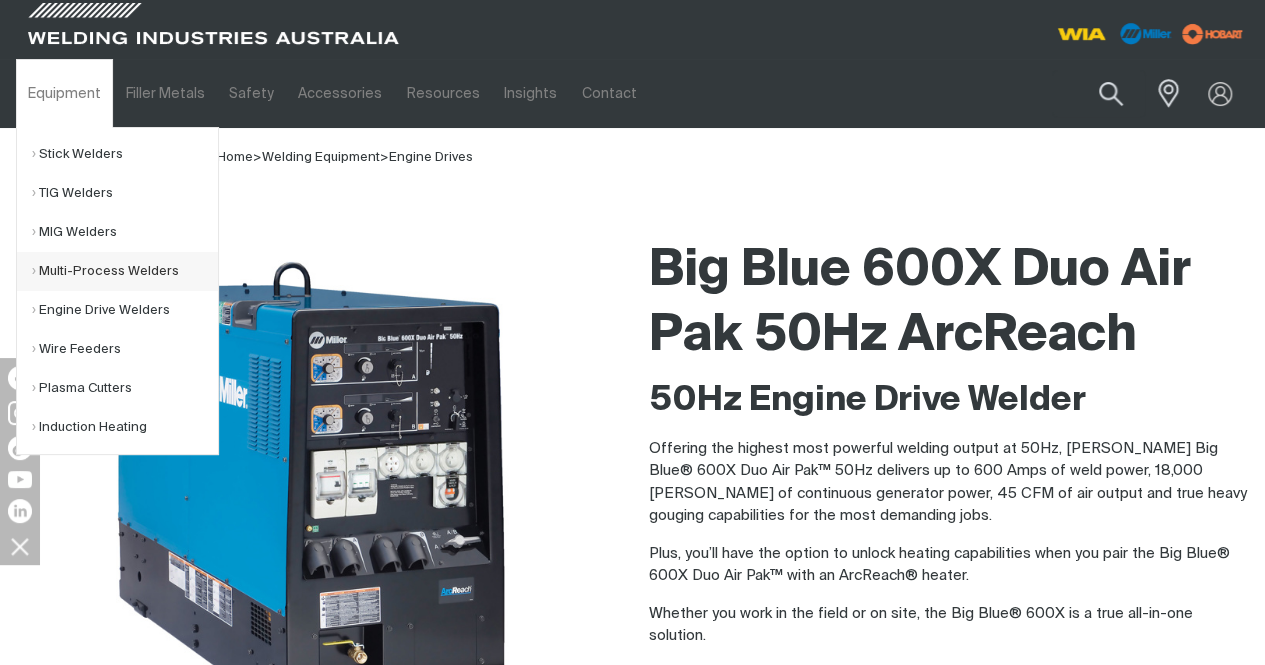 click on "Multi-Process Welders" at bounding box center [125, 271] 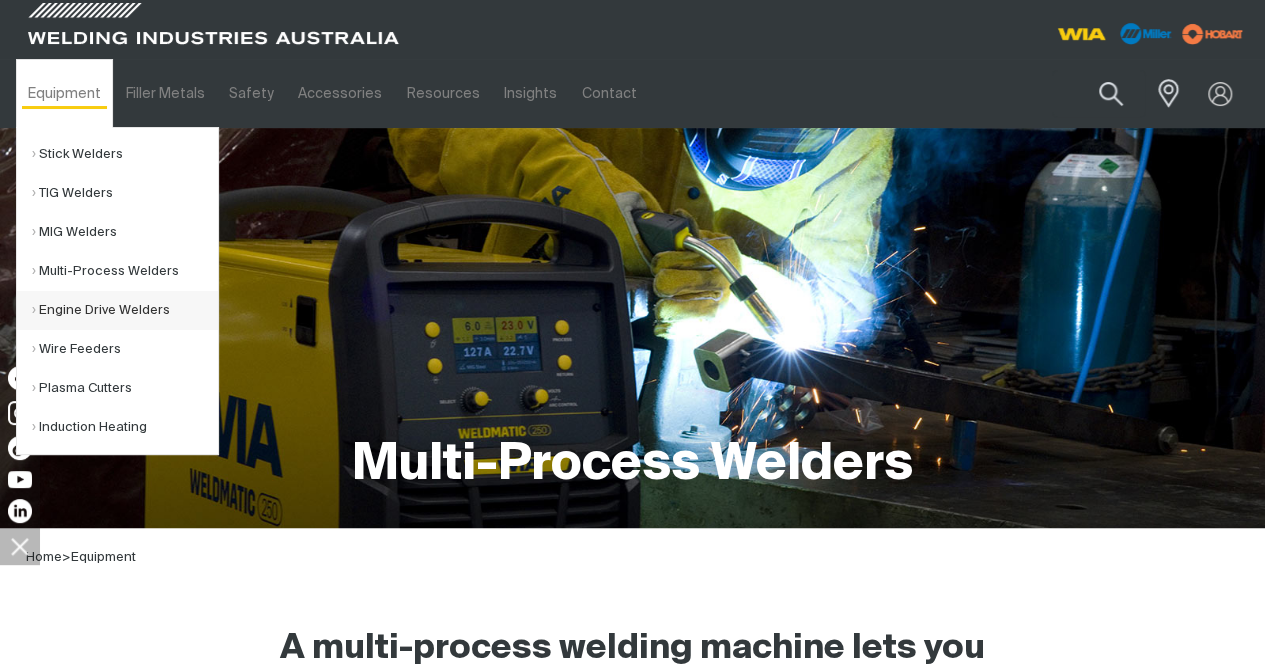 click on "Engine Drive Welders" at bounding box center [125, 310] 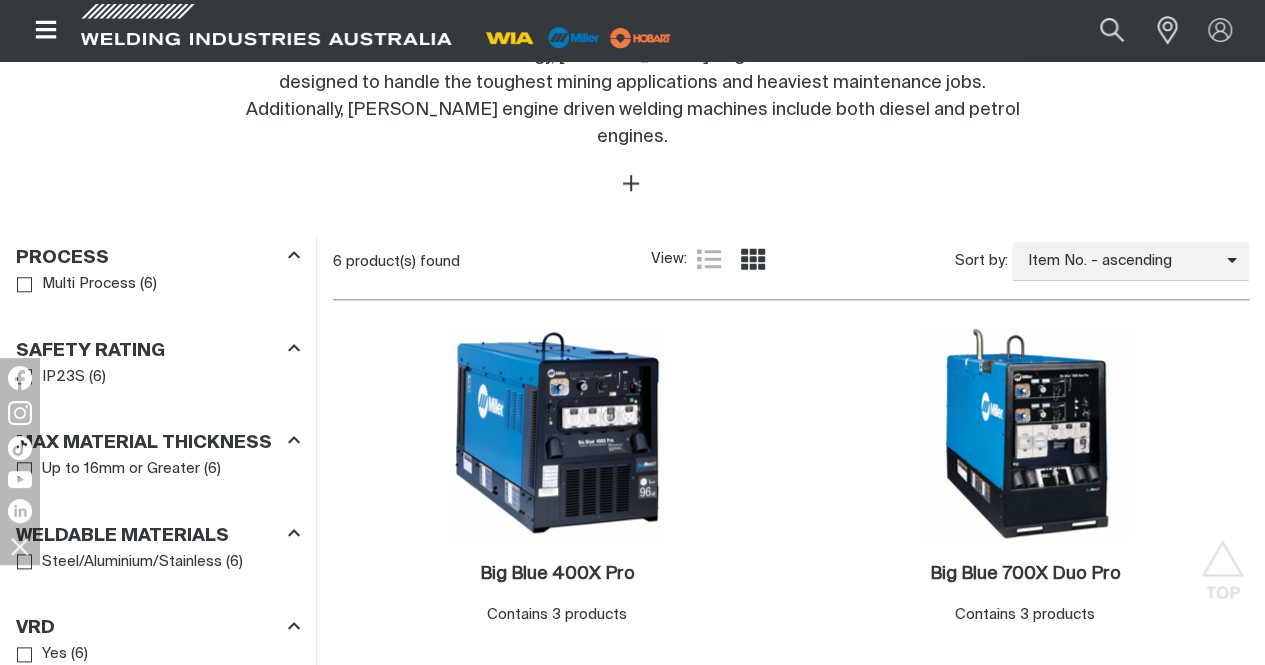 scroll, scrollTop: 1100, scrollLeft: 0, axis: vertical 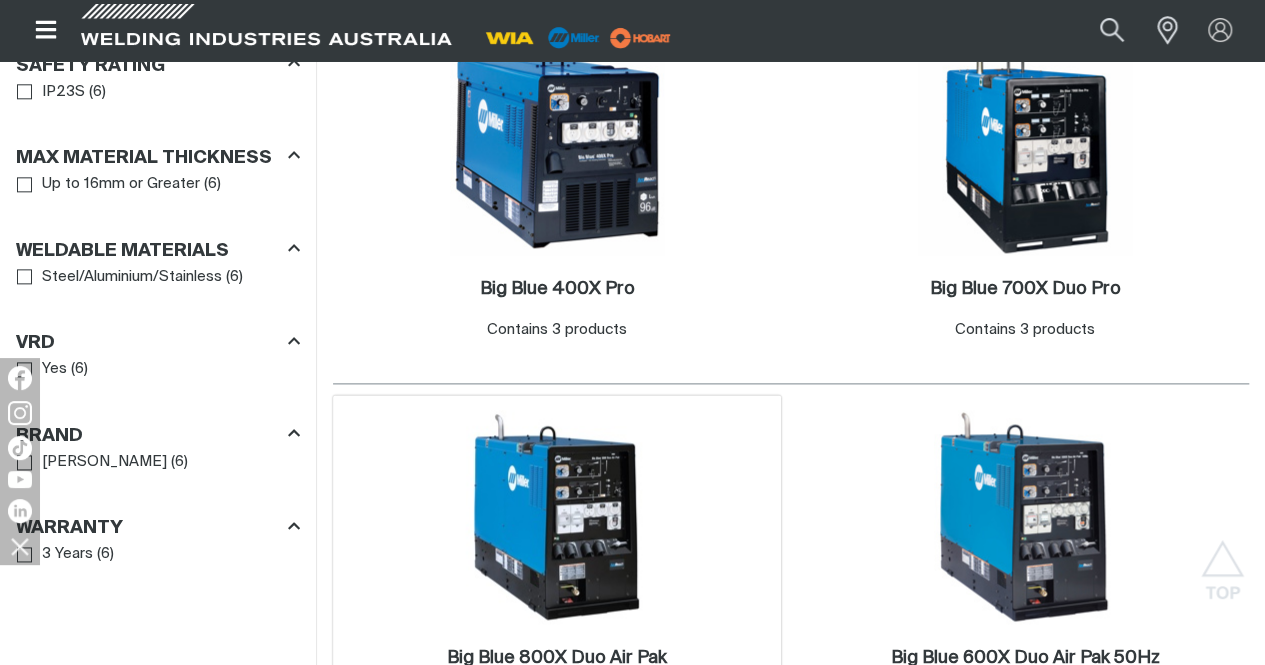 click at bounding box center (557, 517) 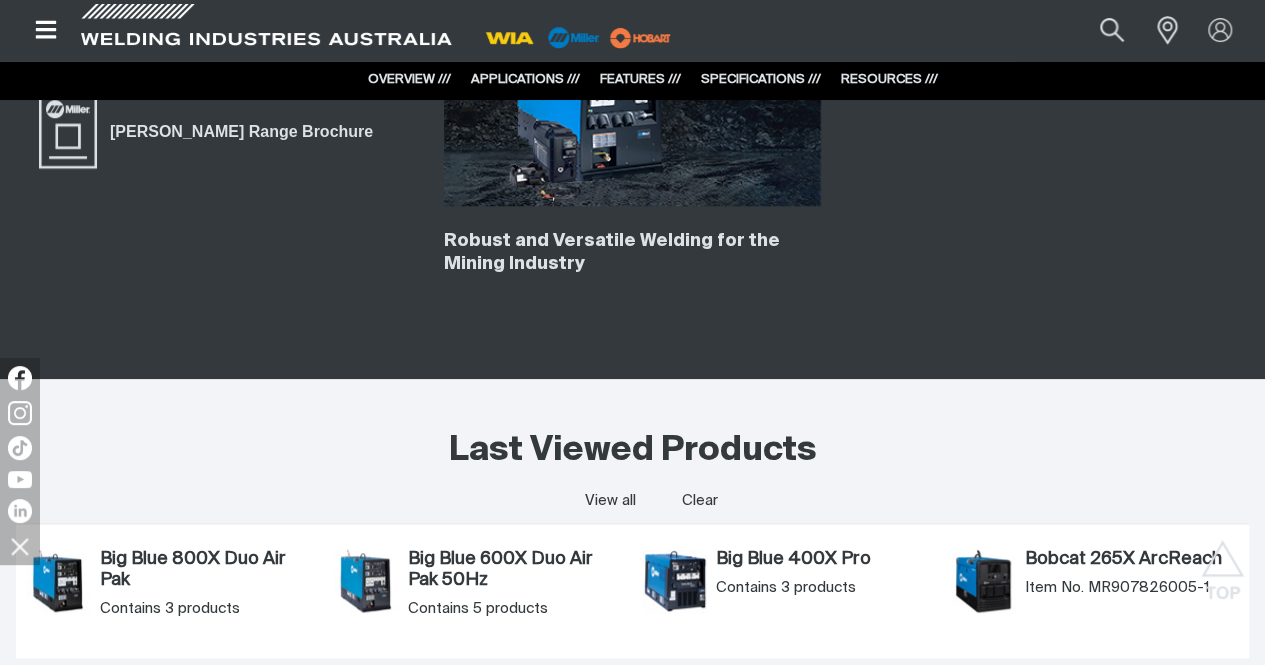 scroll, scrollTop: 5000, scrollLeft: 0, axis: vertical 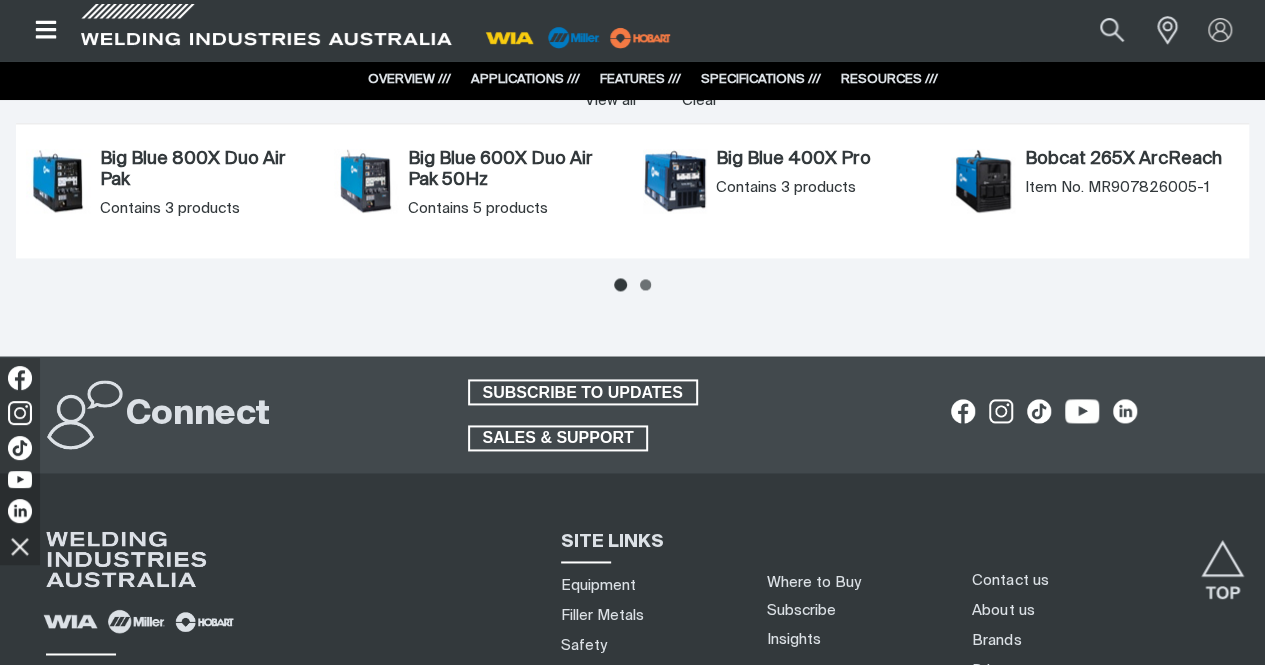 click on "Big Blue 800X Duo Air Pak Spec Sheet" at bounding box center [254, -364] 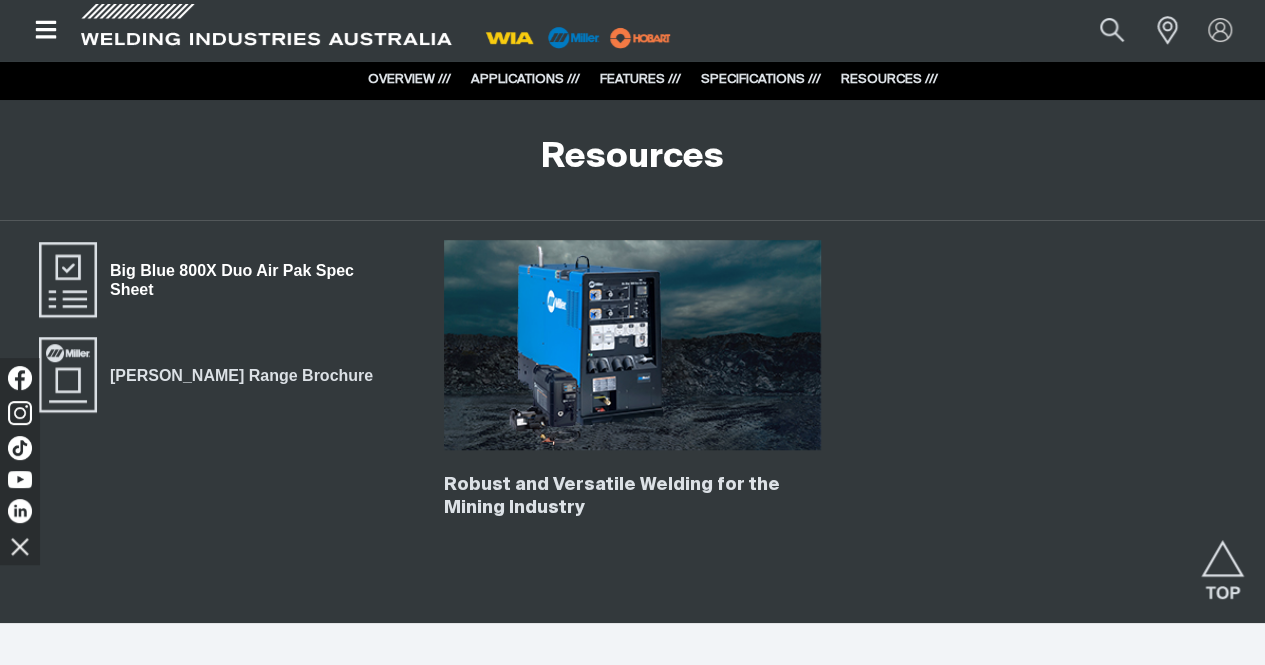 scroll, scrollTop: 4100, scrollLeft: 0, axis: vertical 